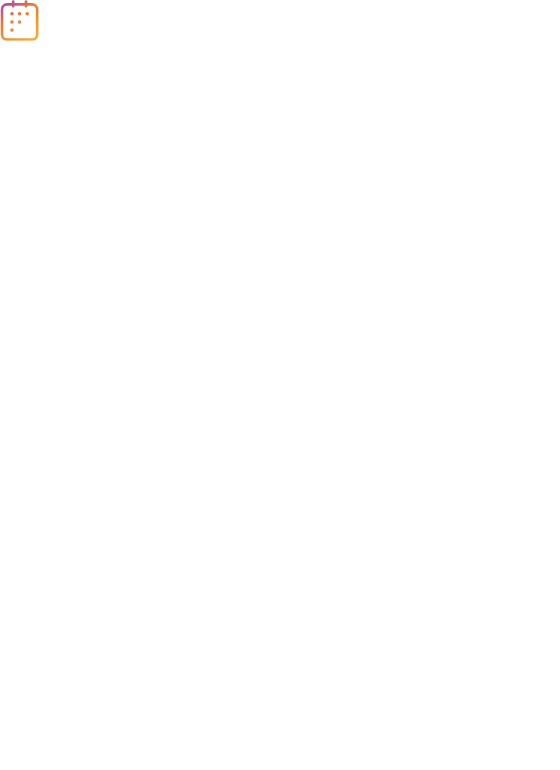 scroll, scrollTop: 0, scrollLeft: 0, axis: both 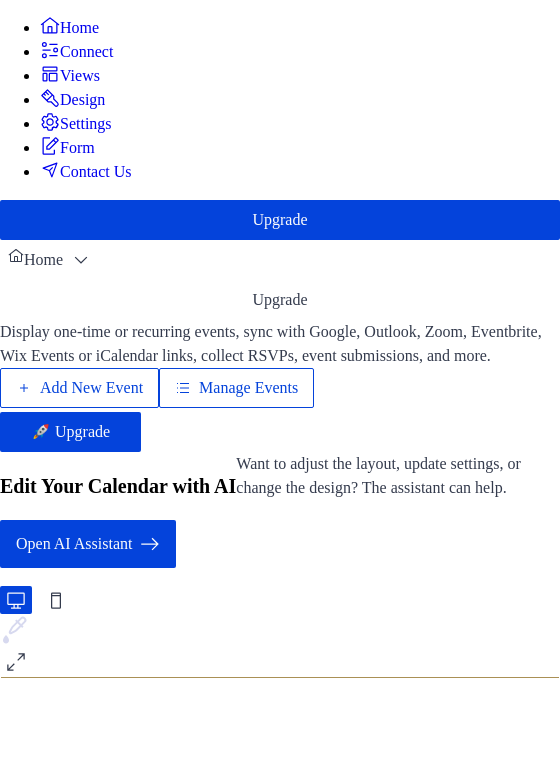 click on "Add New Event" at bounding box center [91, 388] 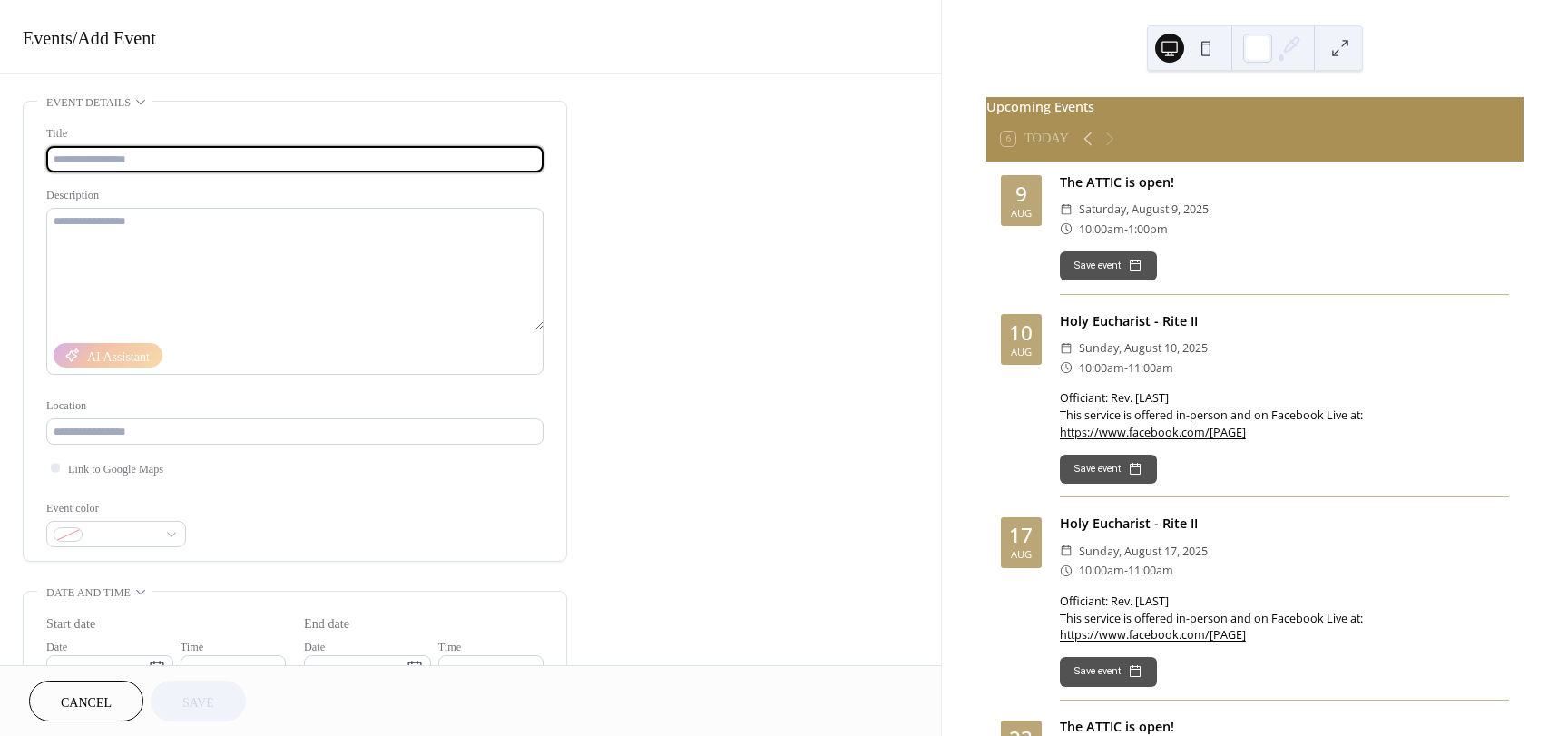 scroll, scrollTop: 0, scrollLeft: 0, axis: both 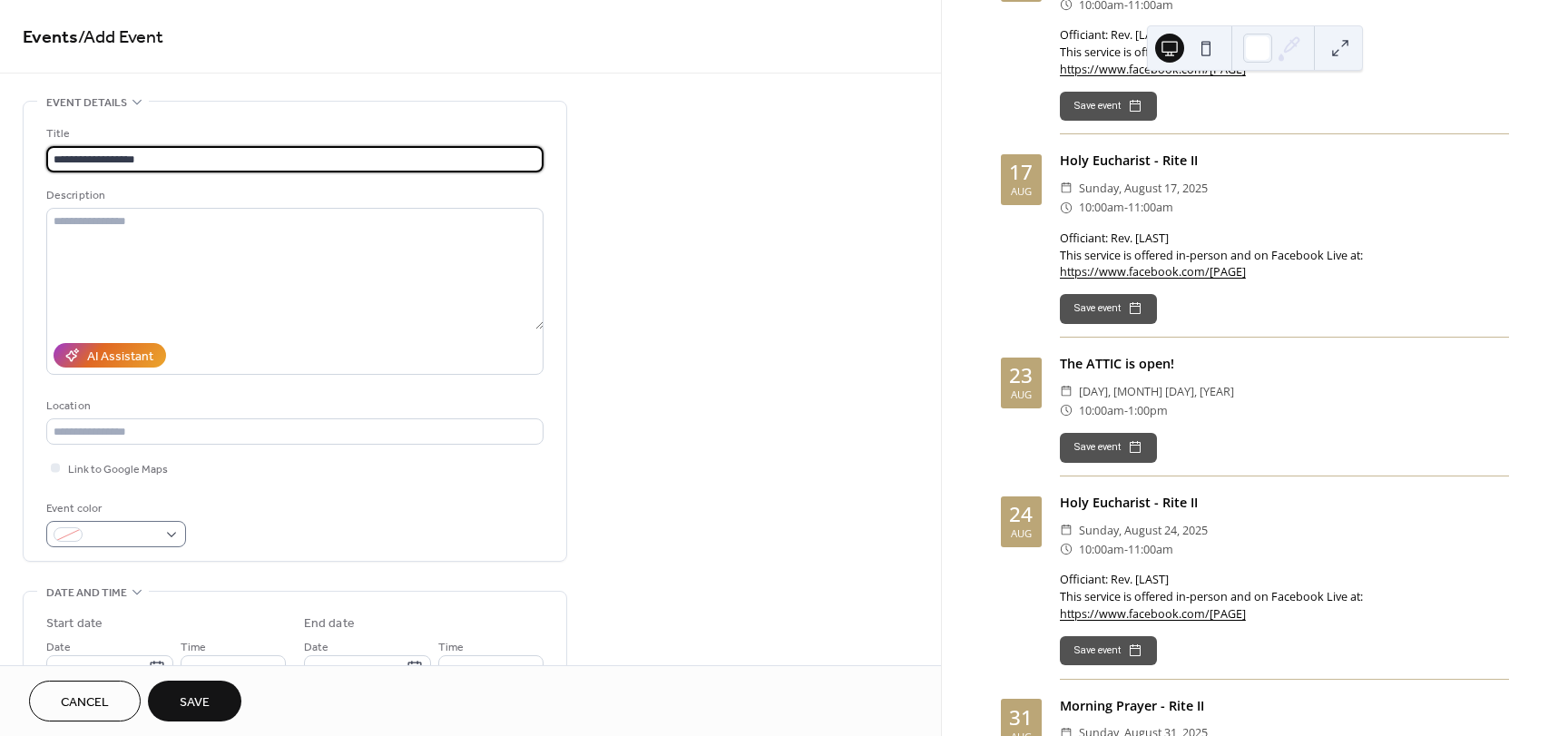 type on "**********" 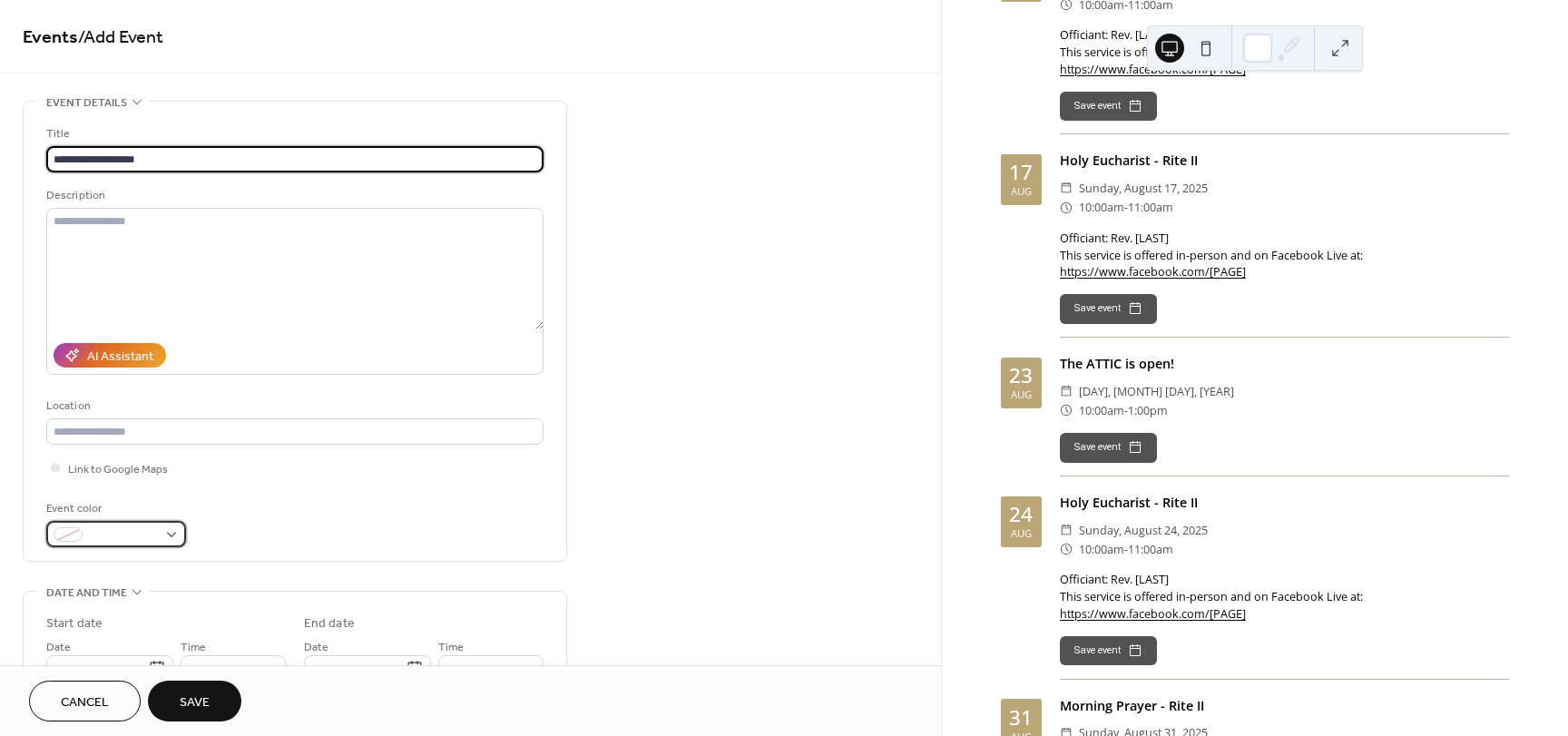 click at bounding box center [116, 534] 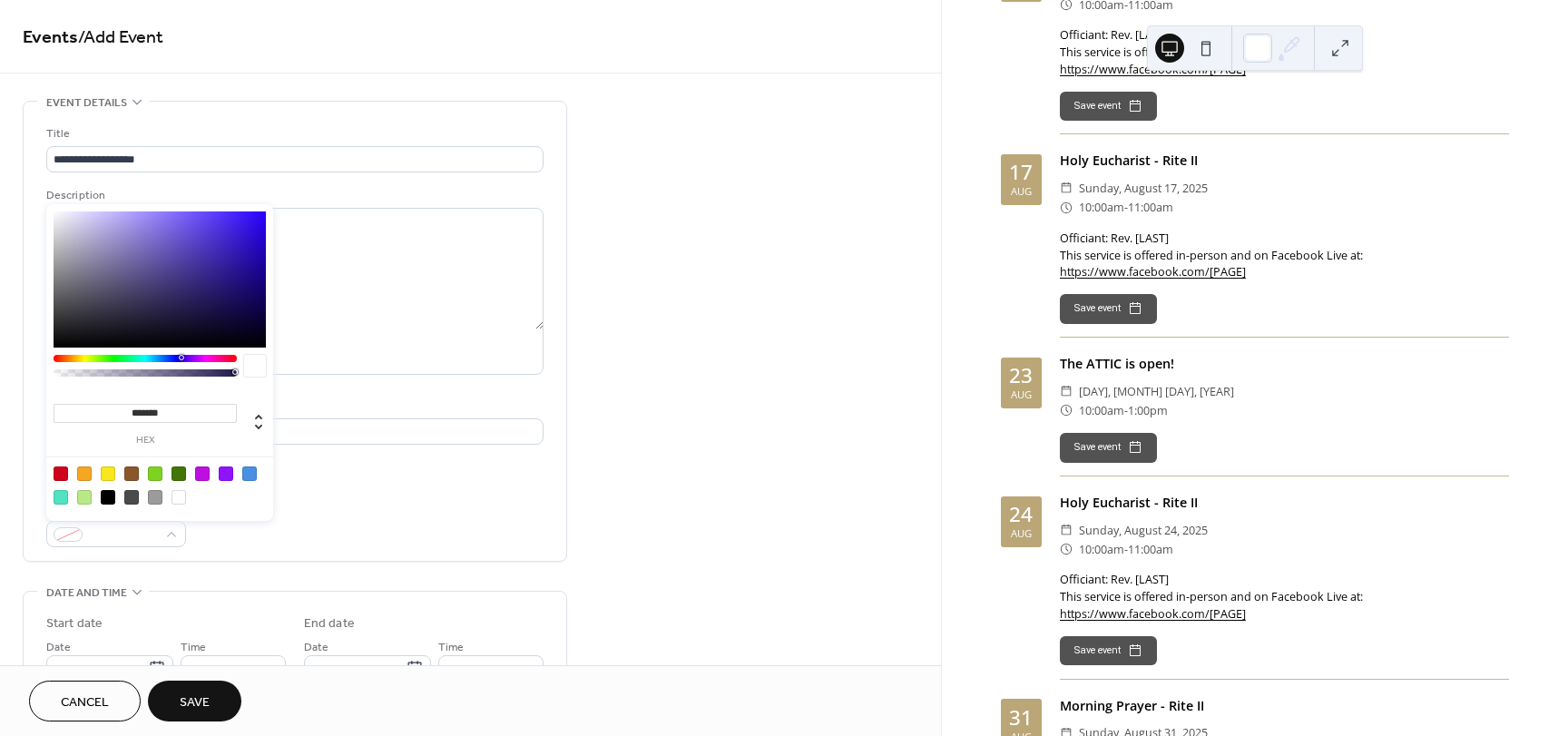 click at bounding box center [250, 474] 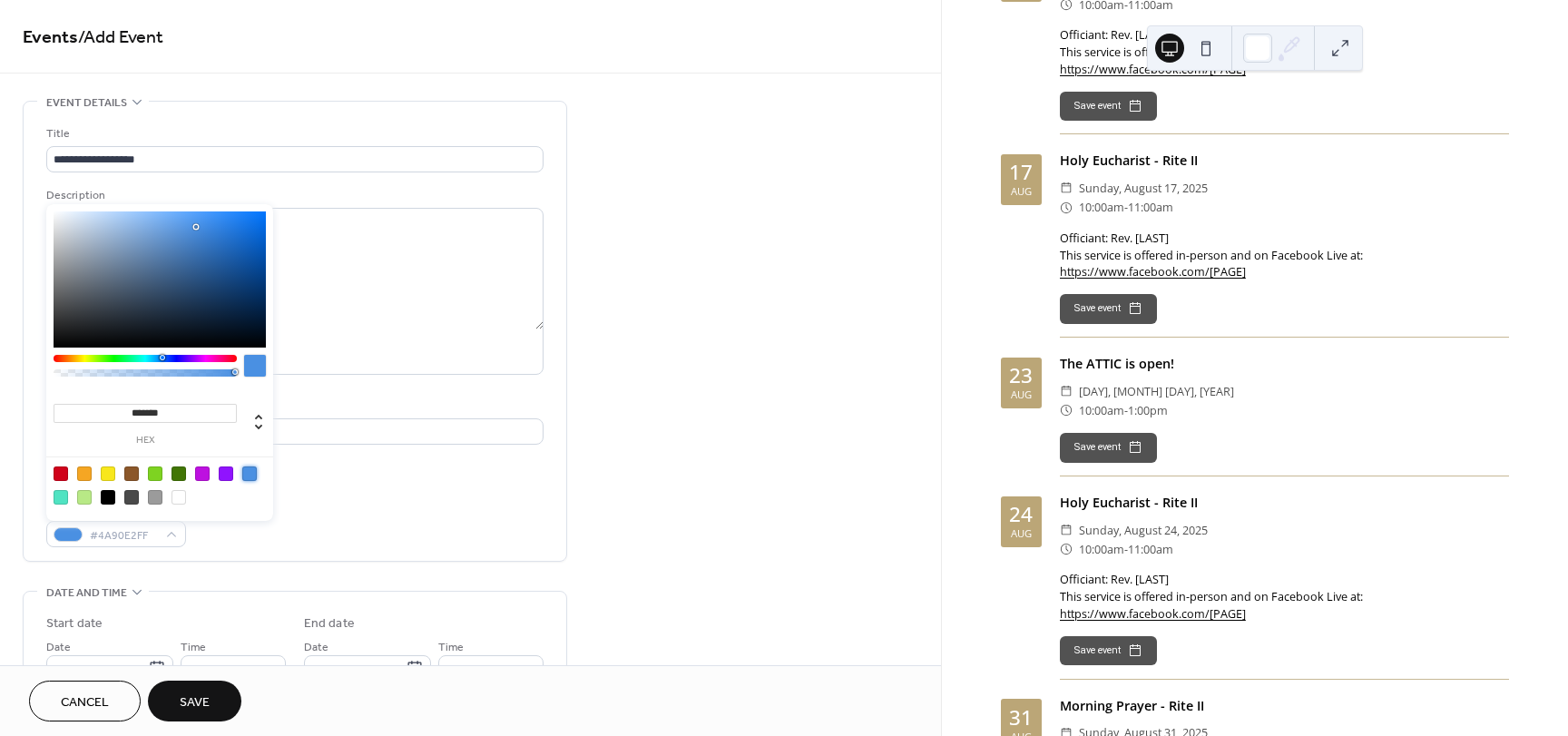 click on "**********" at bounding box center [295, 682] 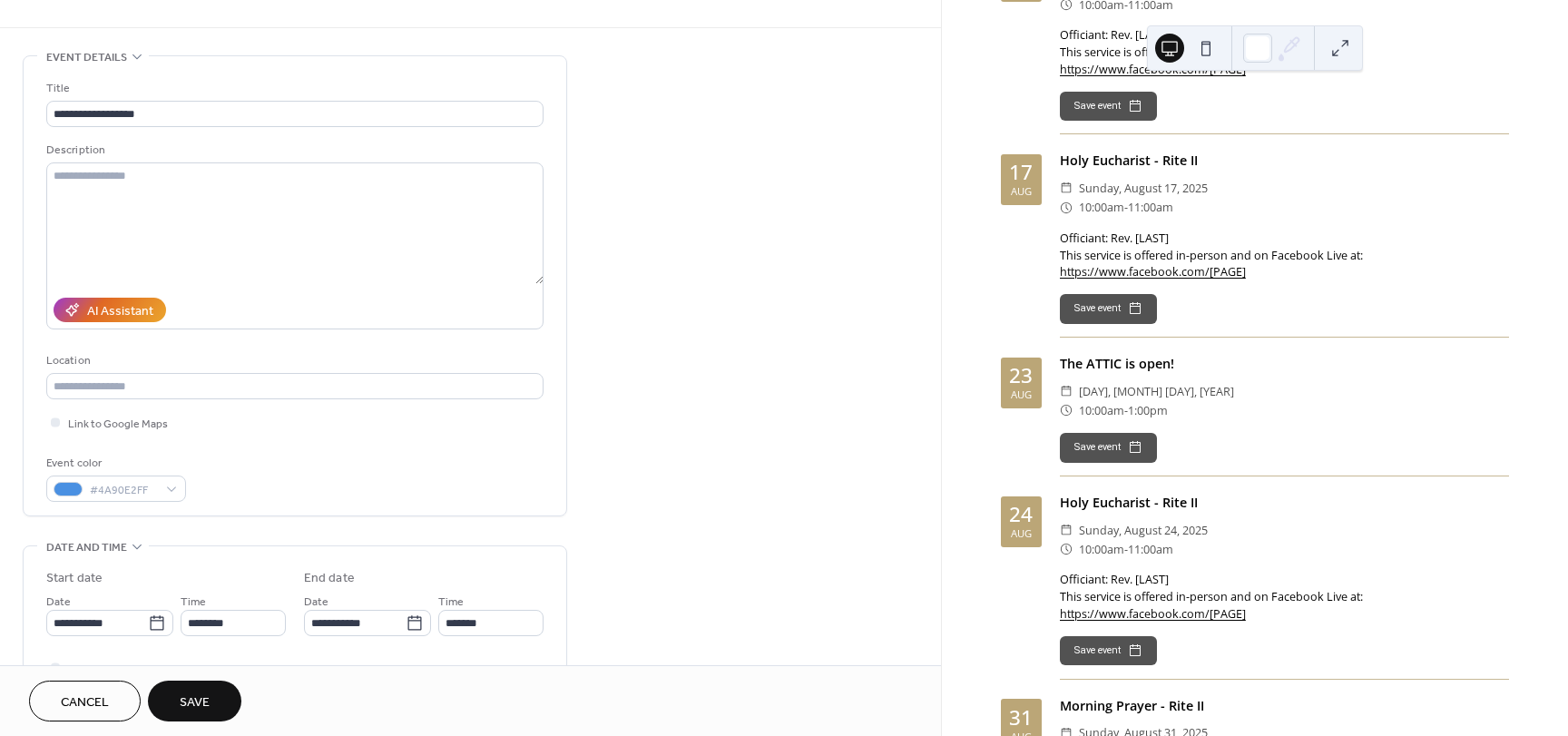 scroll, scrollTop: 91, scrollLeft: 0, axis: vertical 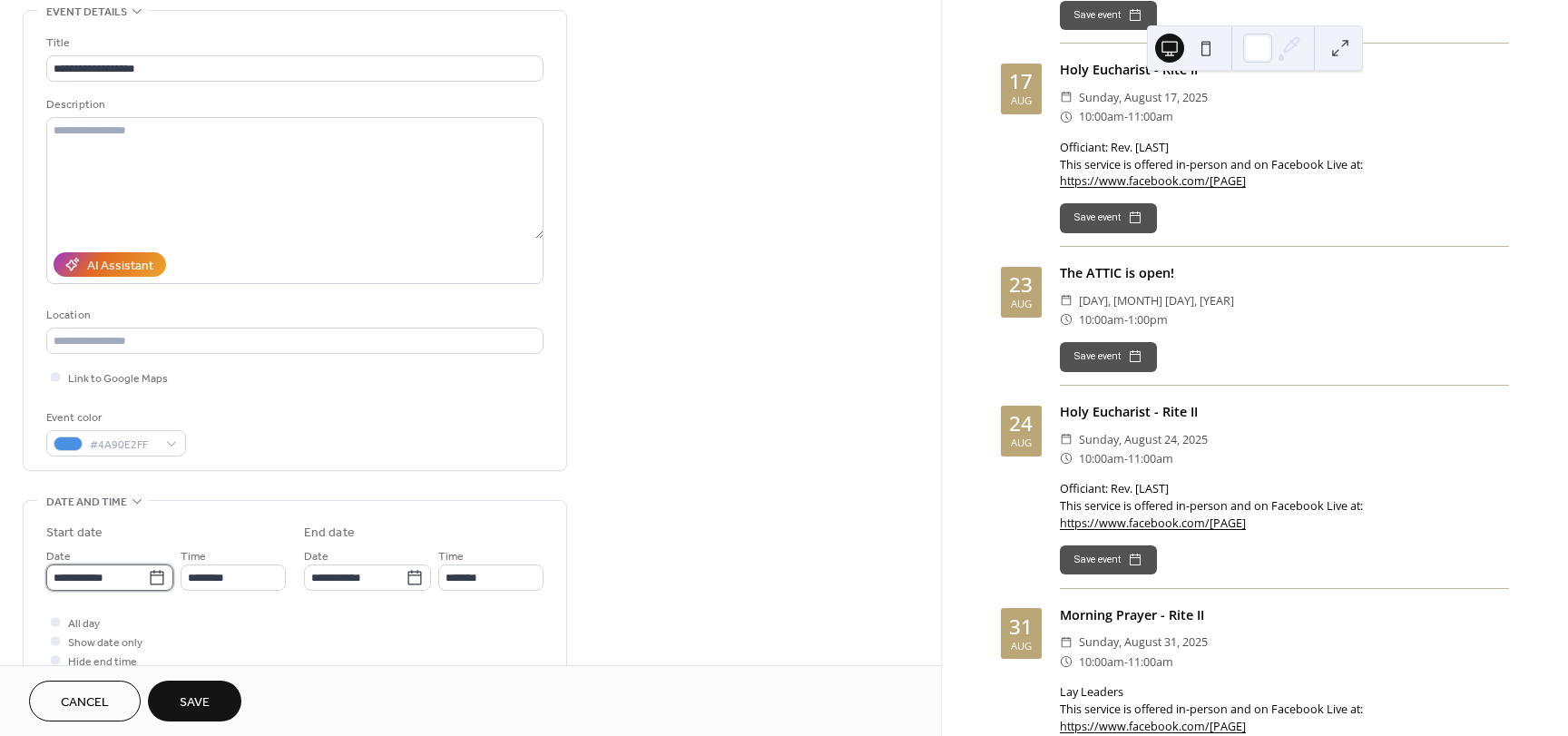 click on "**********" at bounding box center [97, 577] 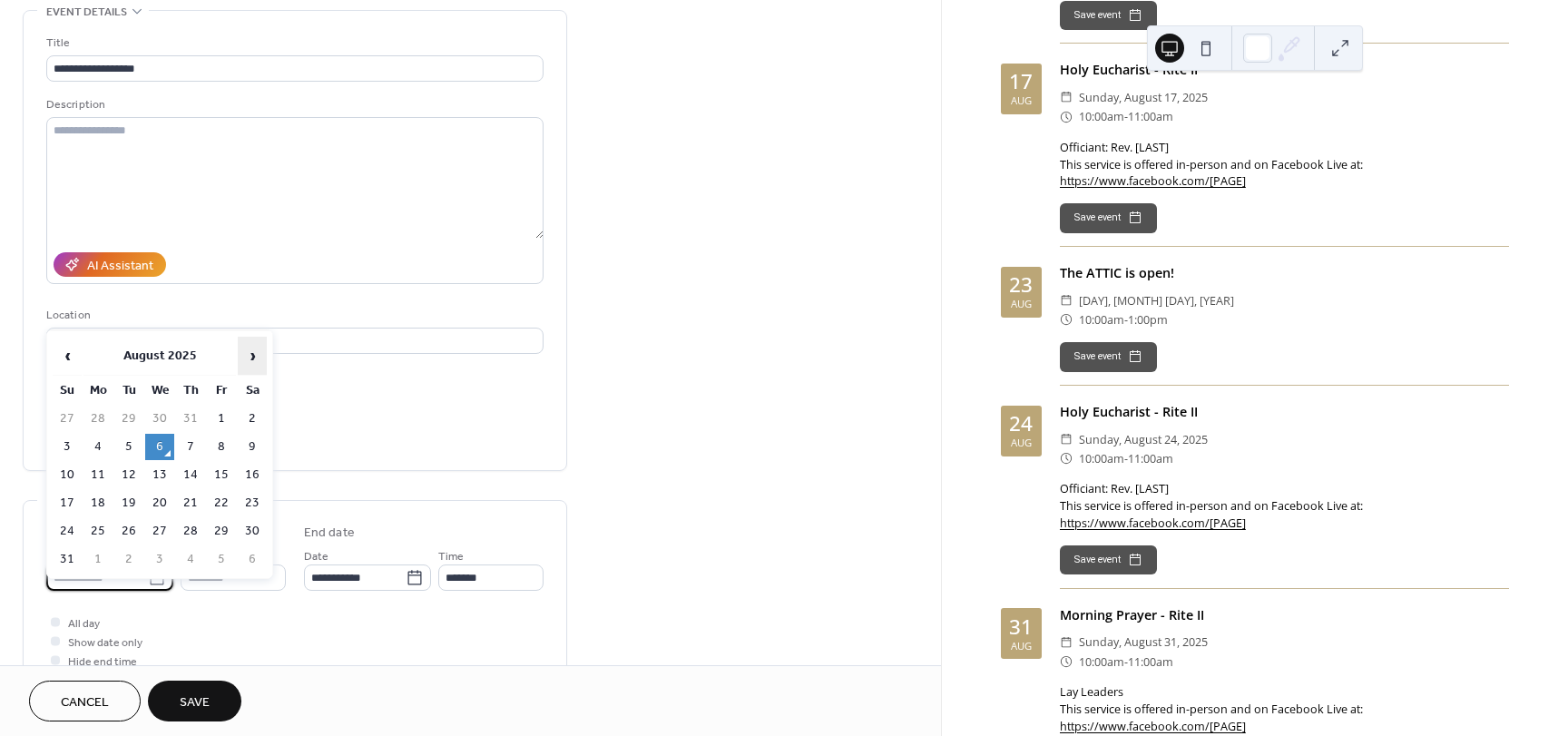 click on "›" at bounding box center (252, 356) 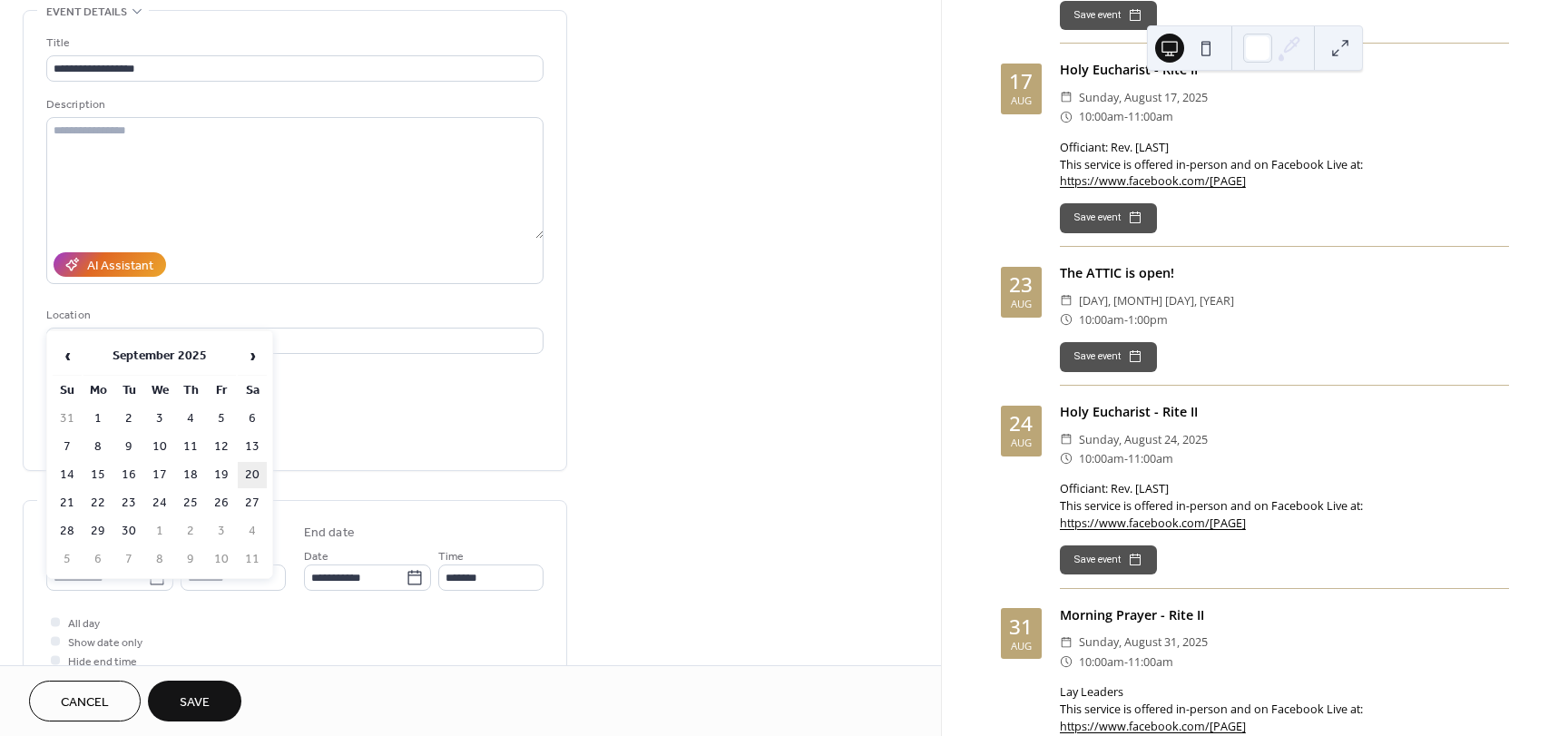 click on "20" at bounding box center [252, 475] 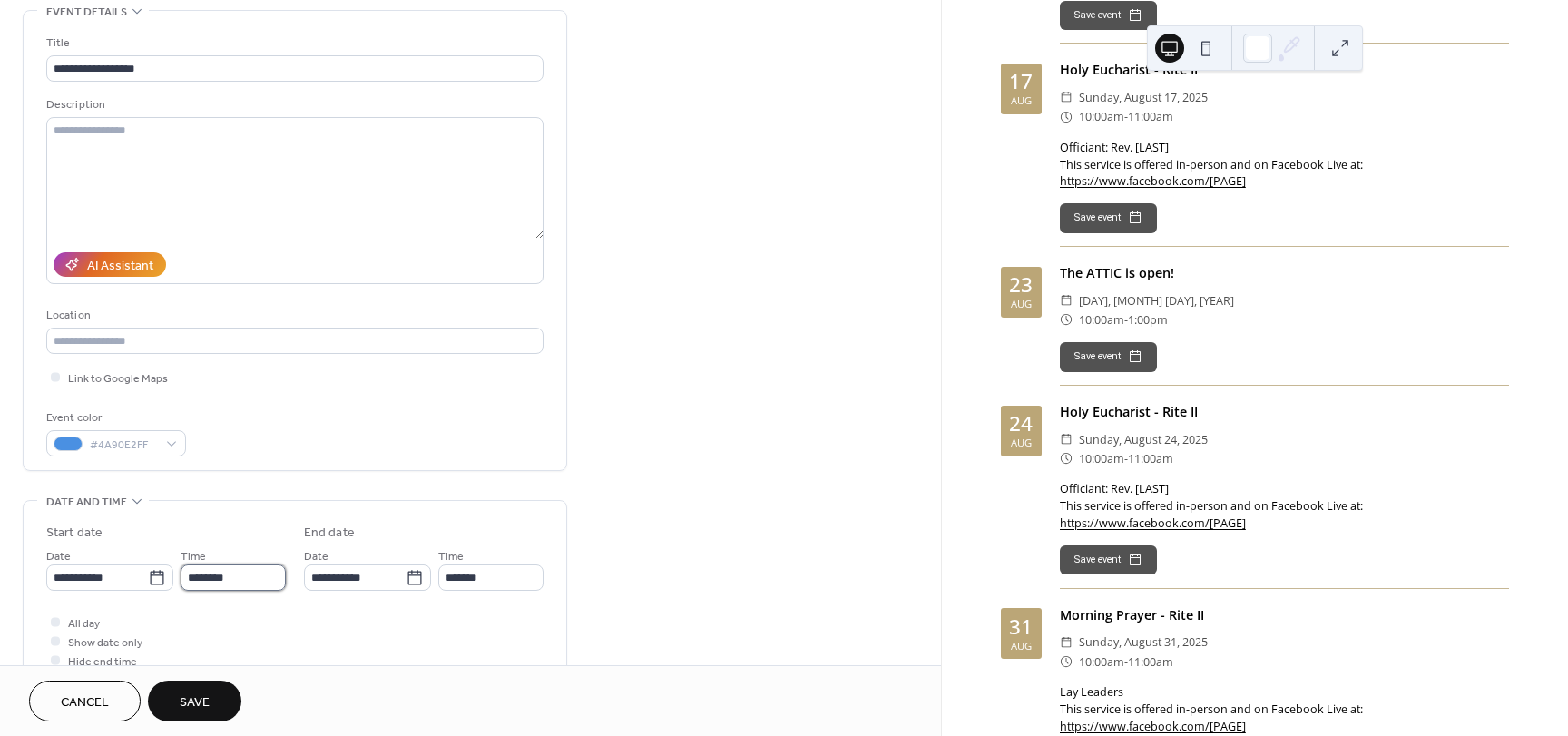 click on "********" at bounding box center (233, 577) 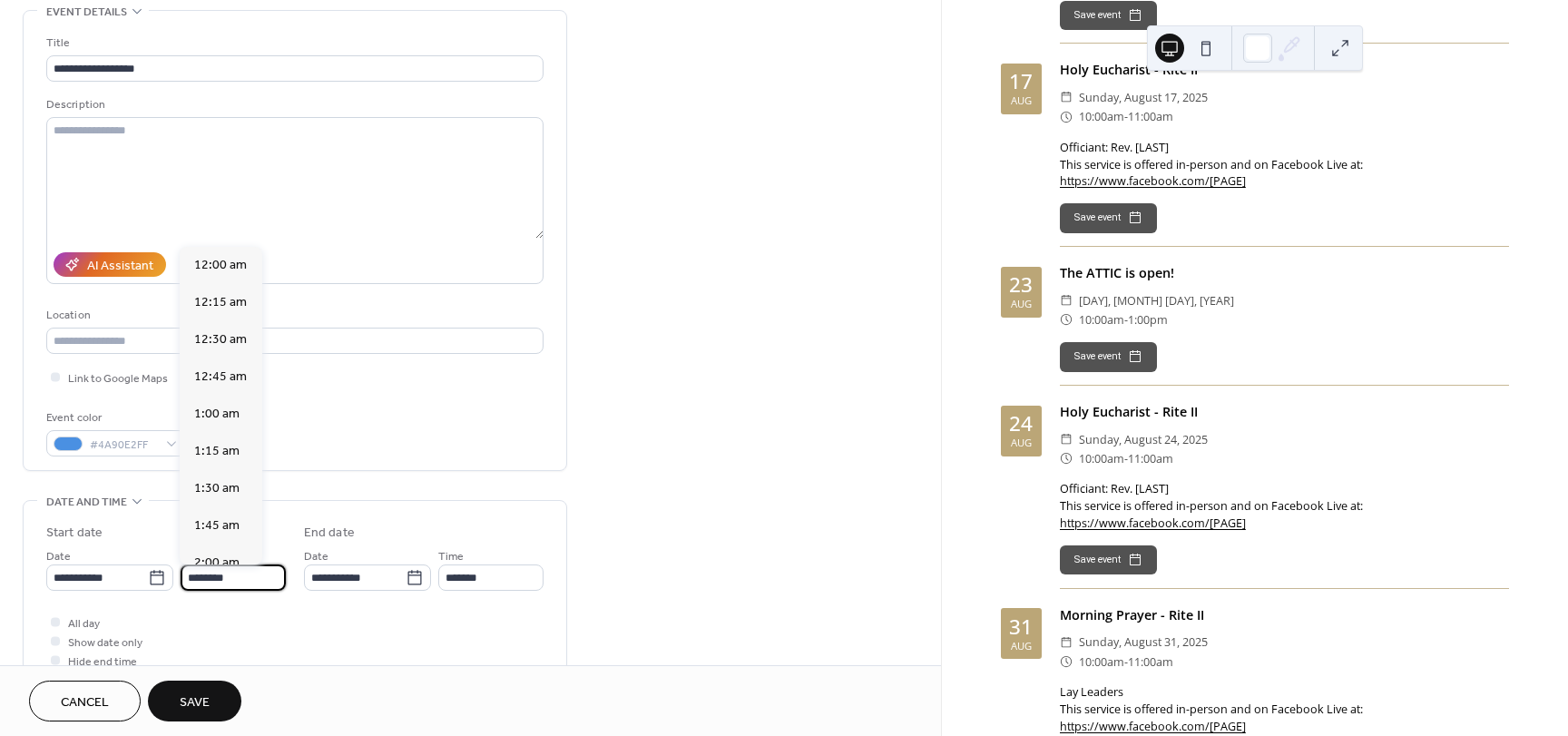 scroll, scrollTop: 1786, scrollLeft: 0, axis: vertical 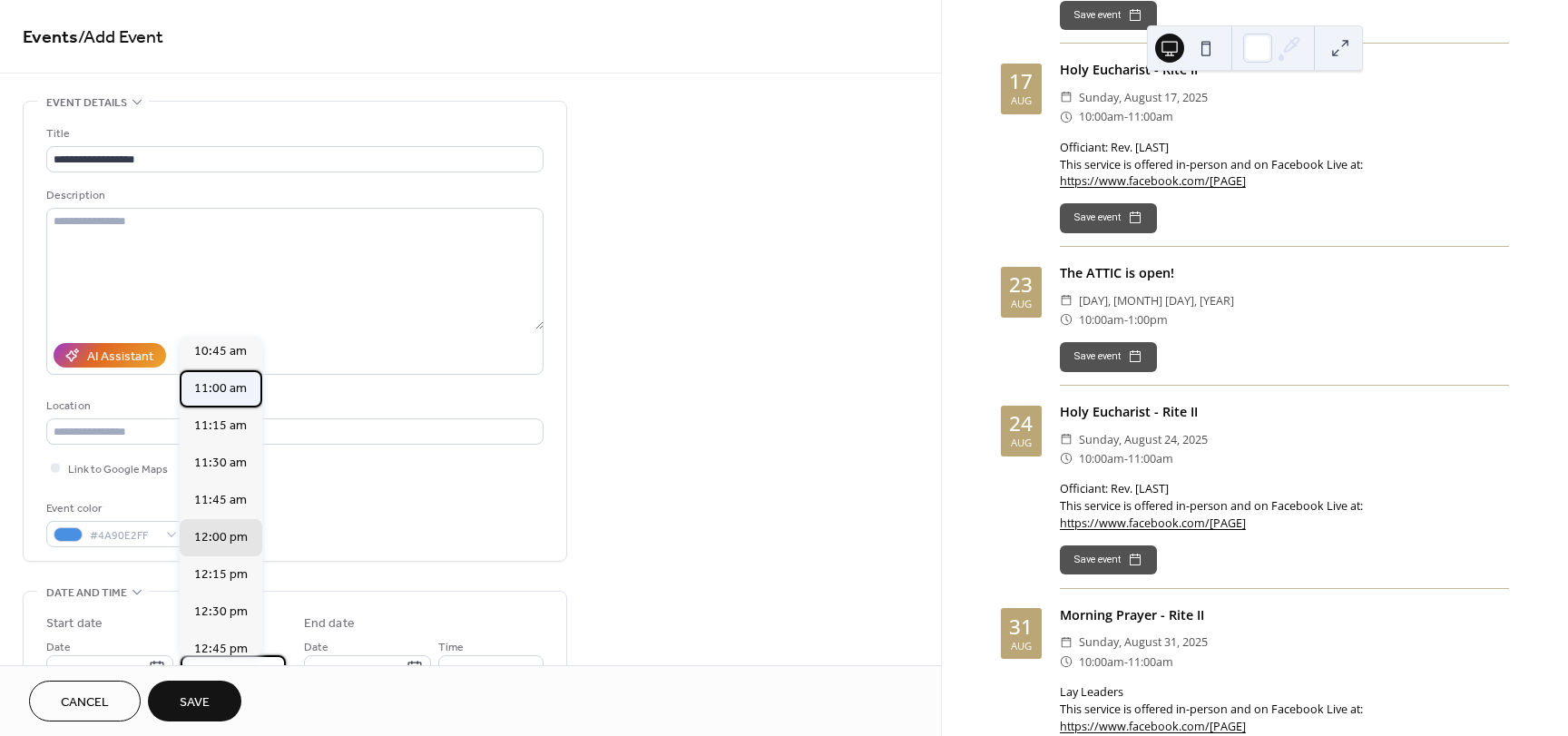 click on "11:00 am" at bounding box center (220, 388) 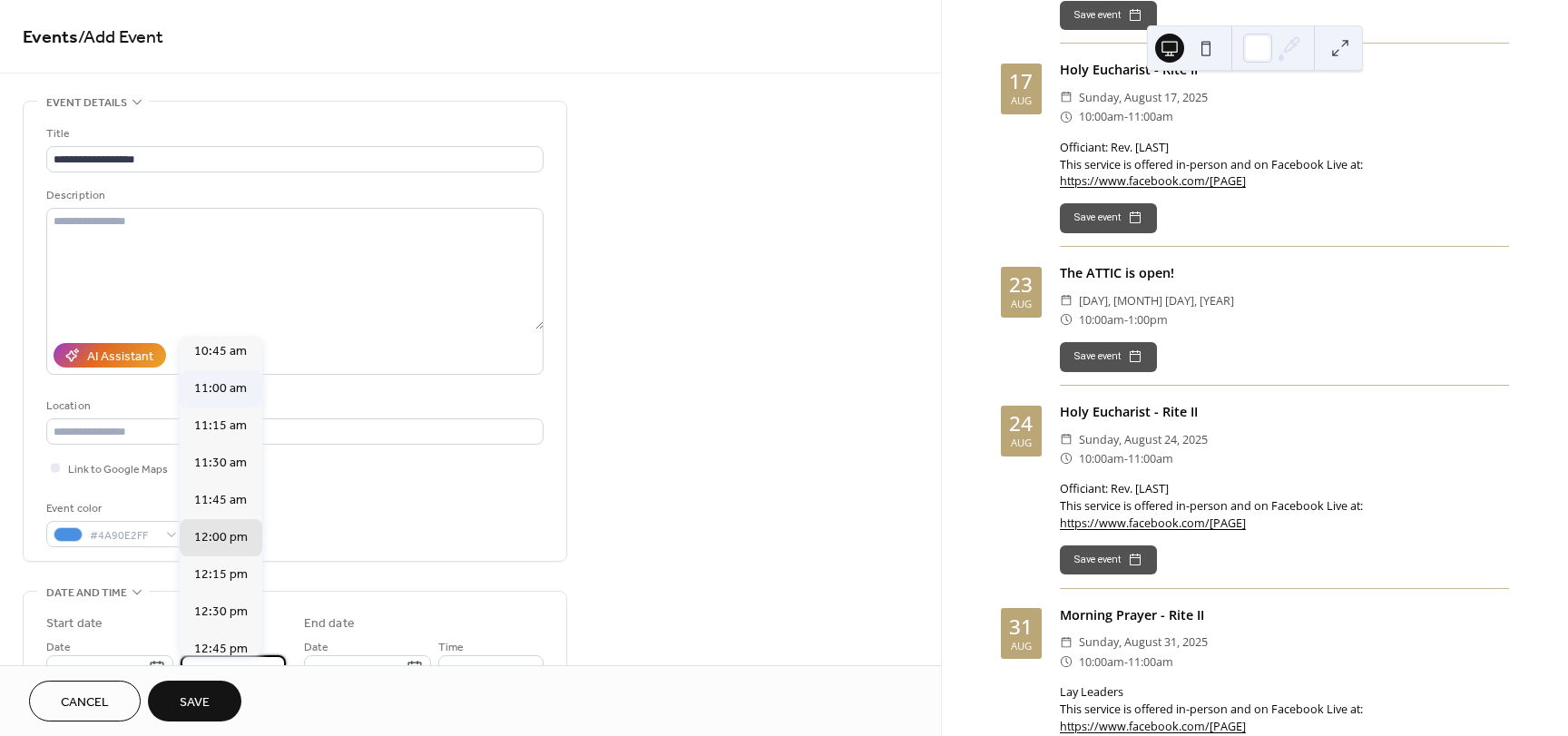 type on "********" 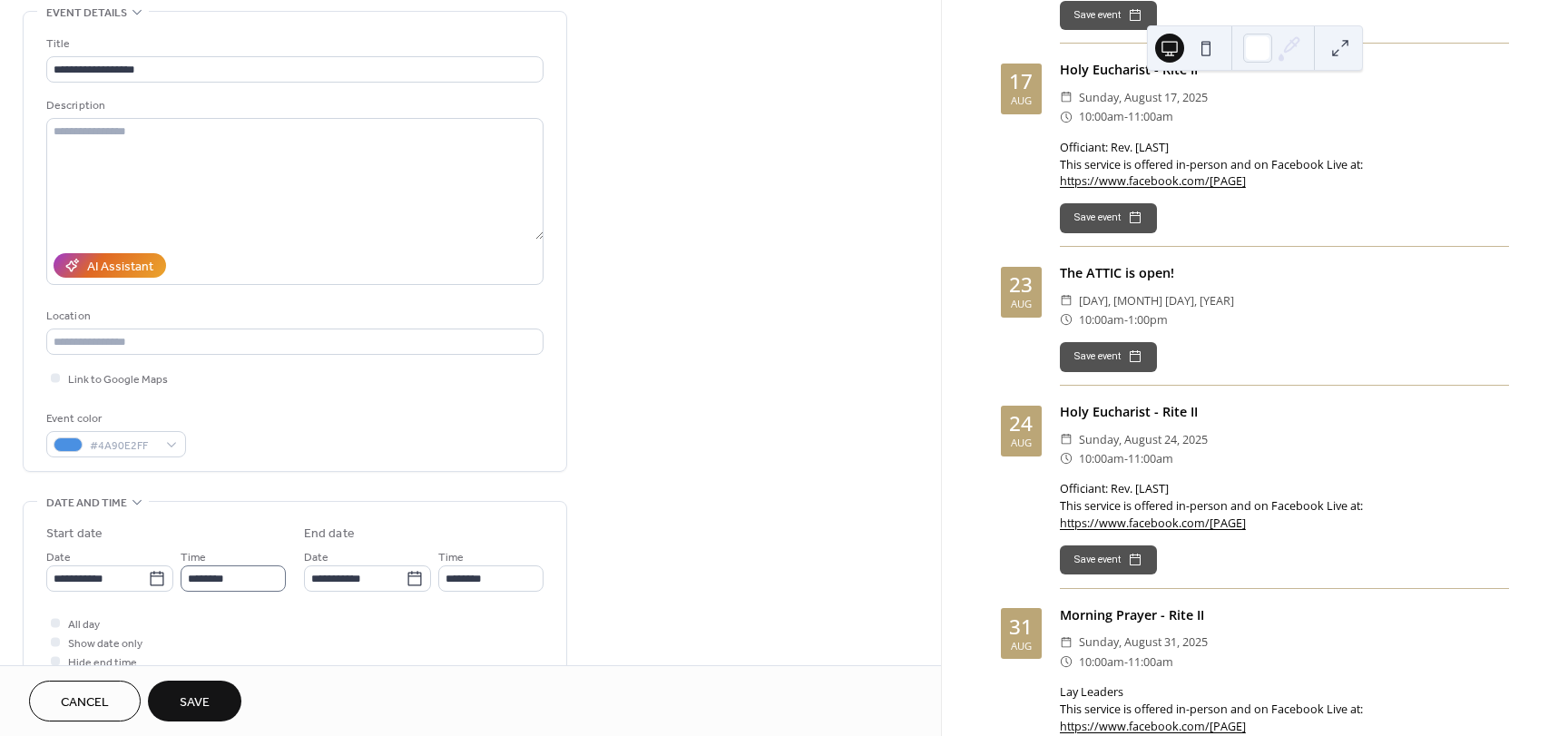 scroll, scrollTop: 91, scrollLeft: 0, axis: vertical 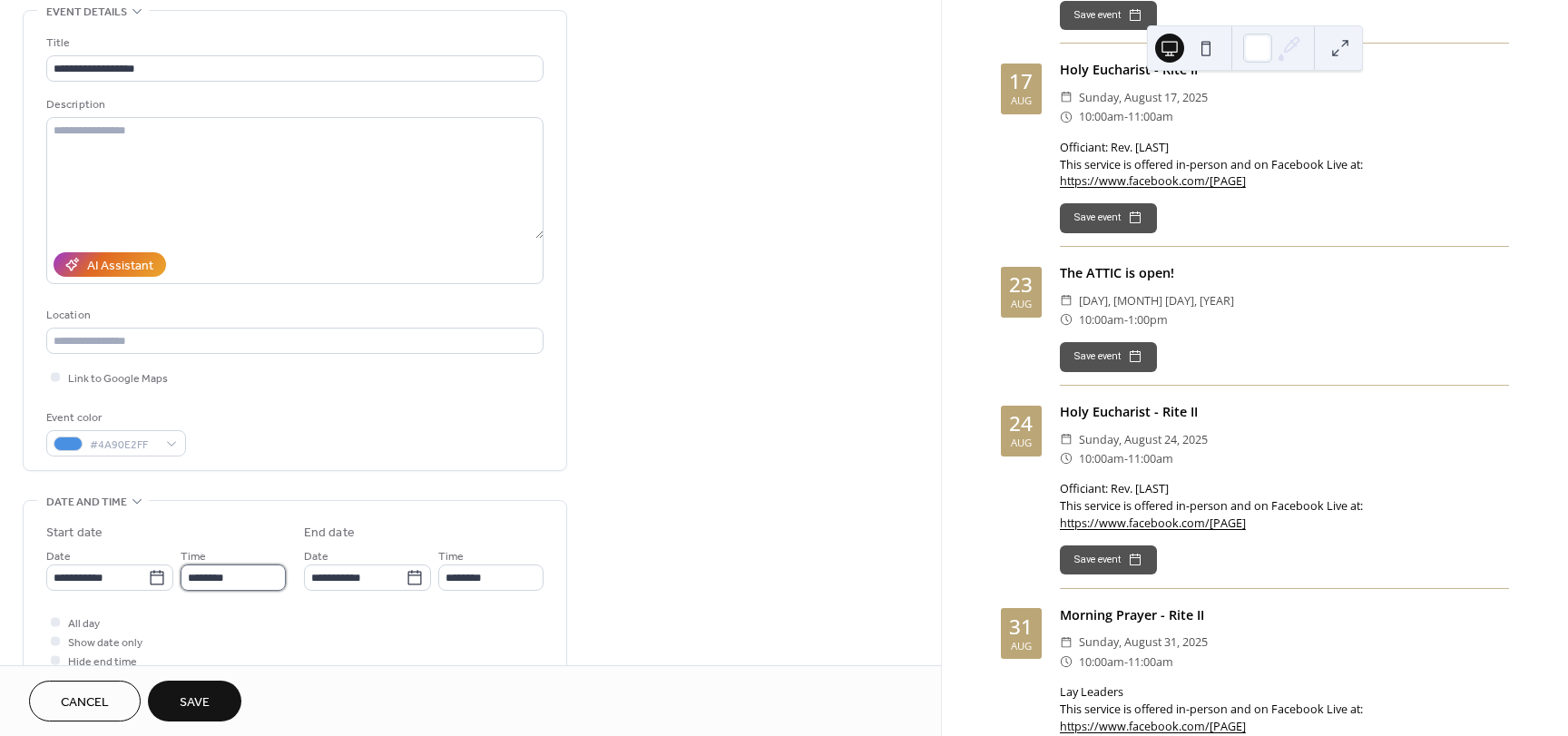 click on "********" at bounding box center (233, 577) 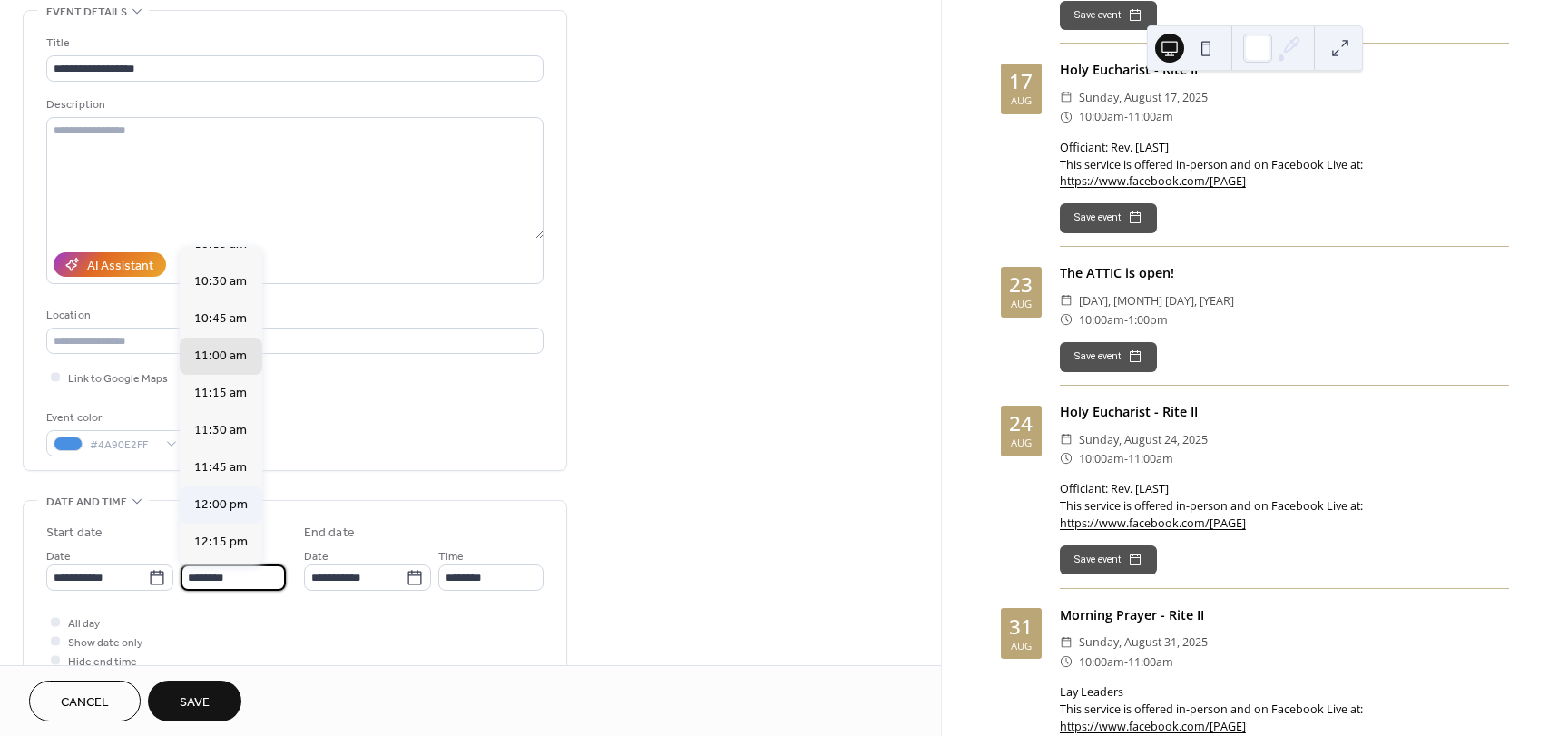 scroll, scrollTop: 1456, scrollLeft: 0, axis: vertical 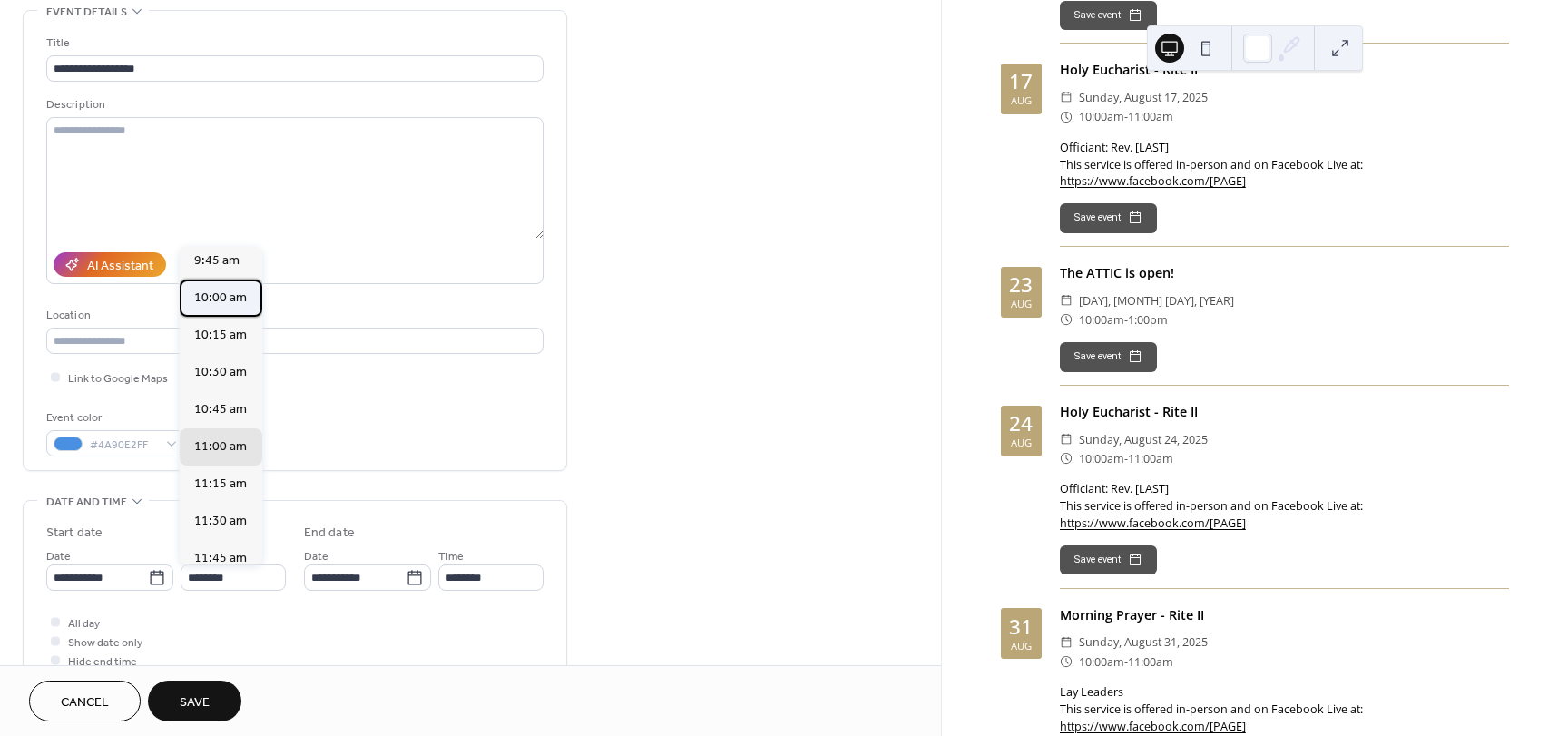 click on "10:00 am" at bounding box center [220, 298] 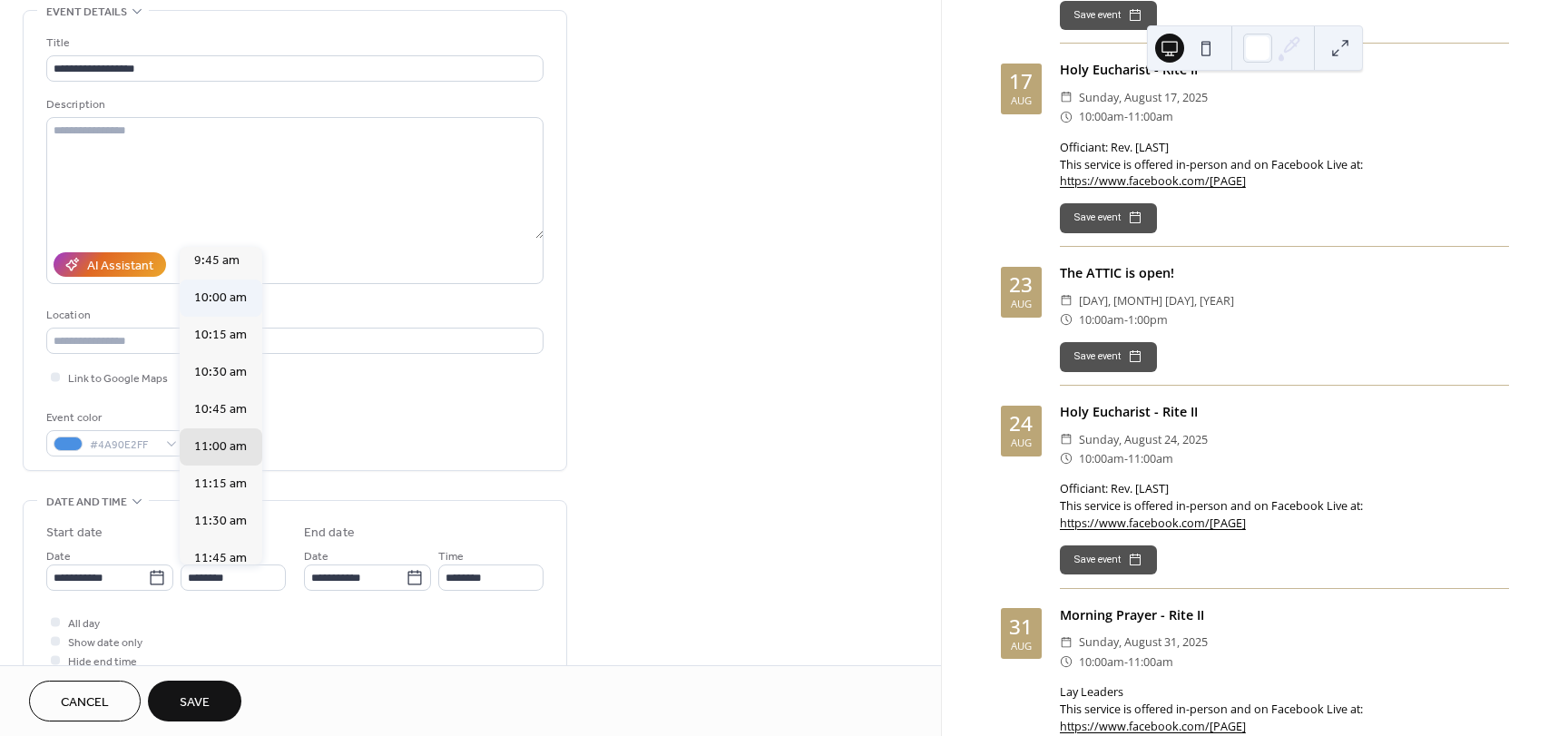 type on "********" 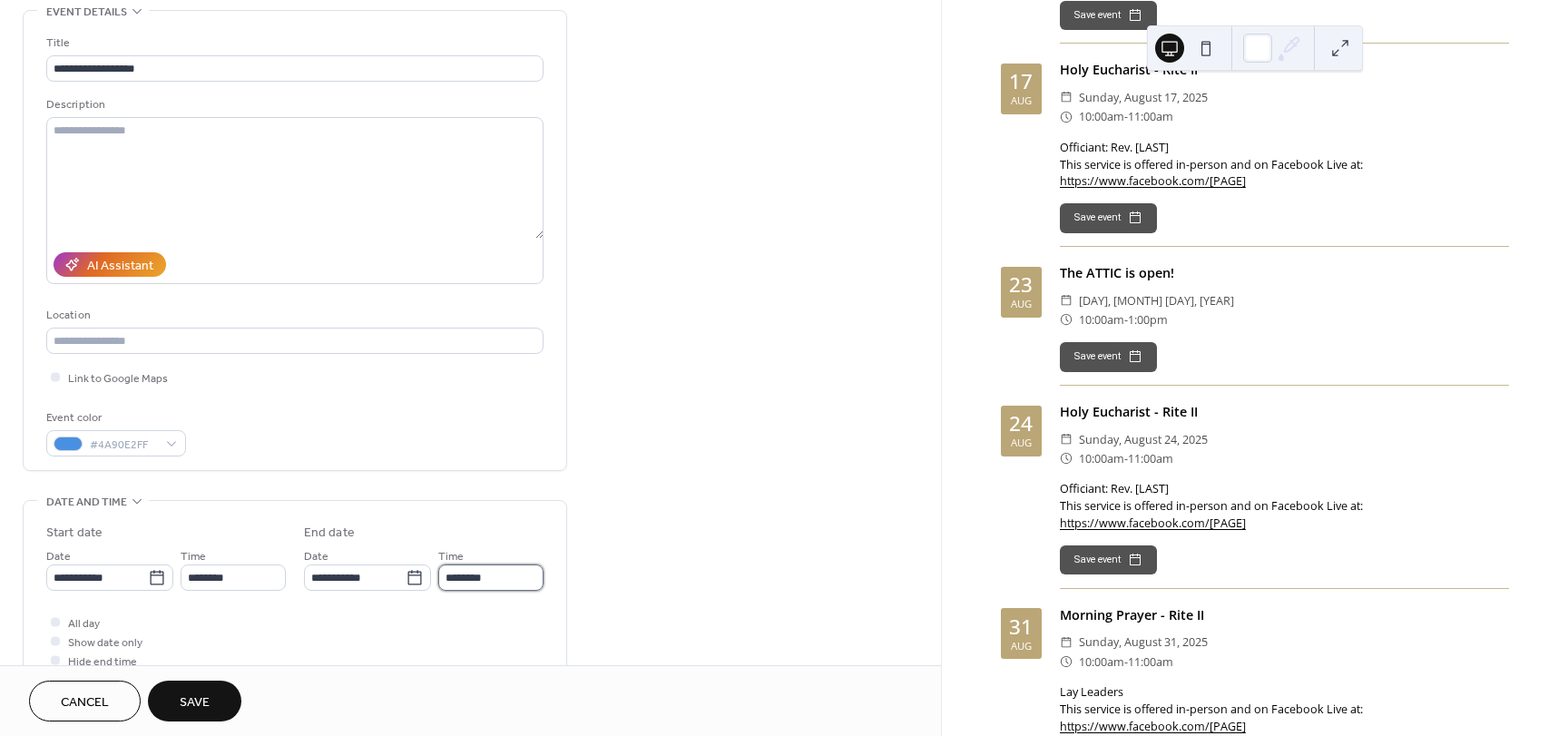 click on "********" at bounding box center [491, 577] 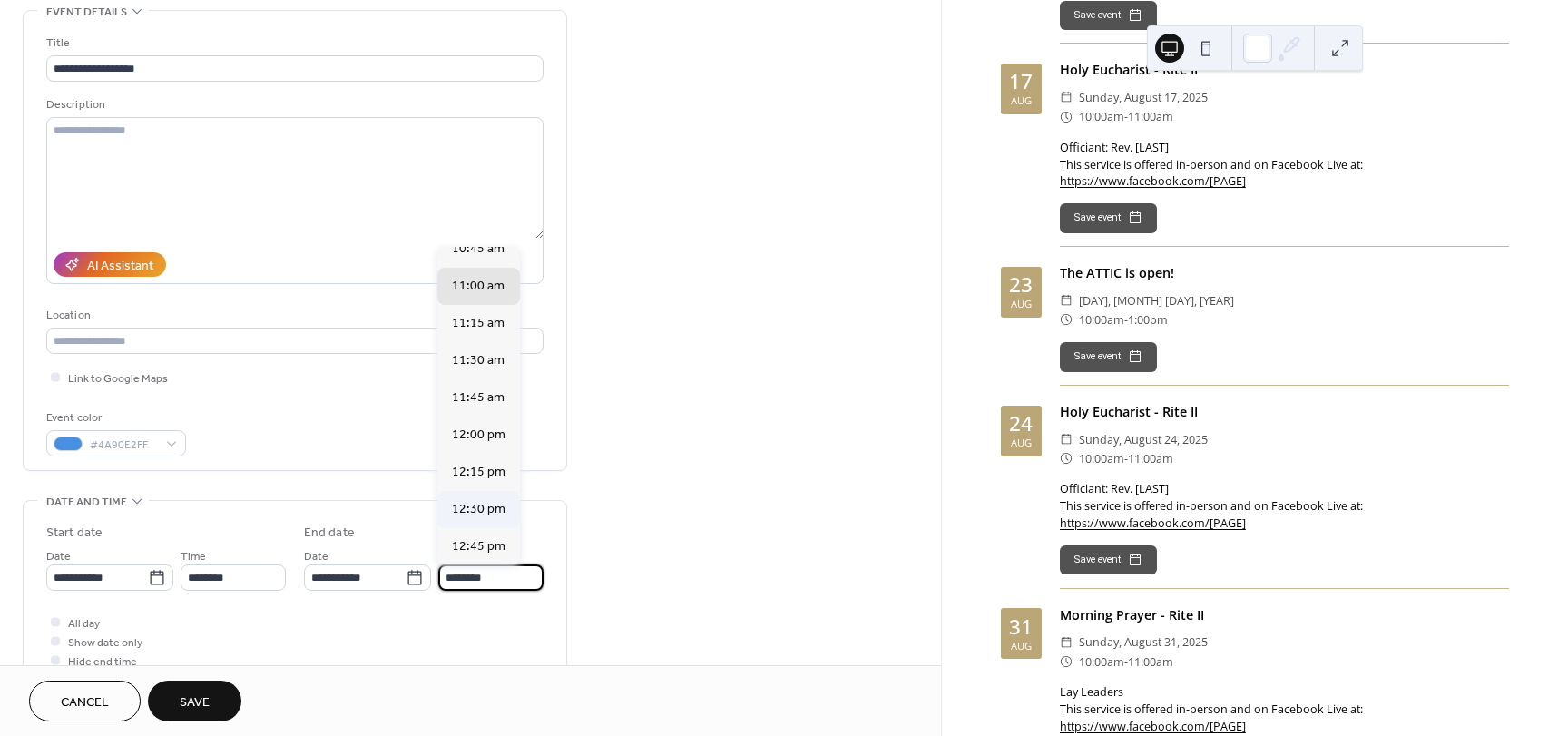 scroll, scrollTop: 182, scrollLeft: 0, axis: vertical 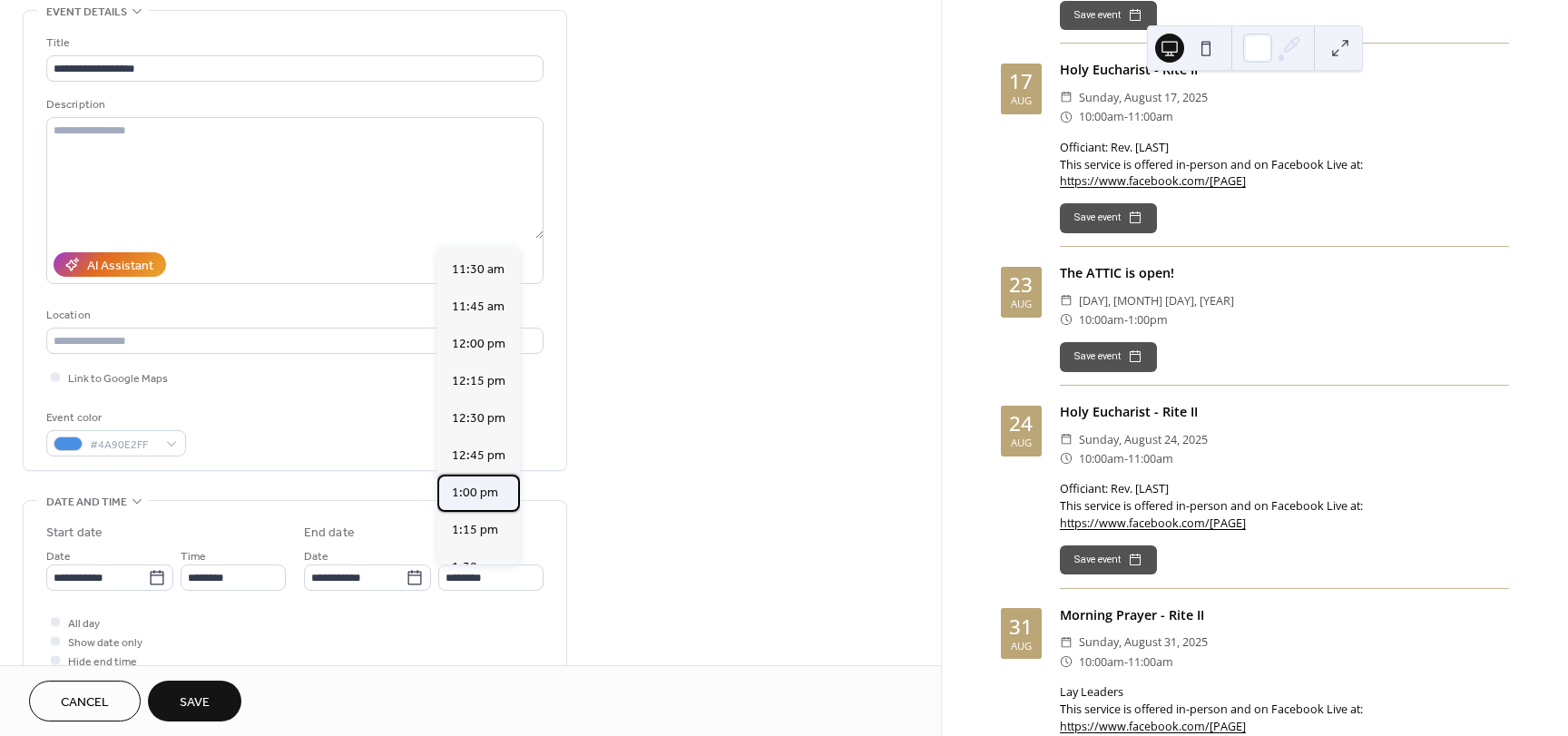 click on "1:00 pm" at bounding box center [475, 493] 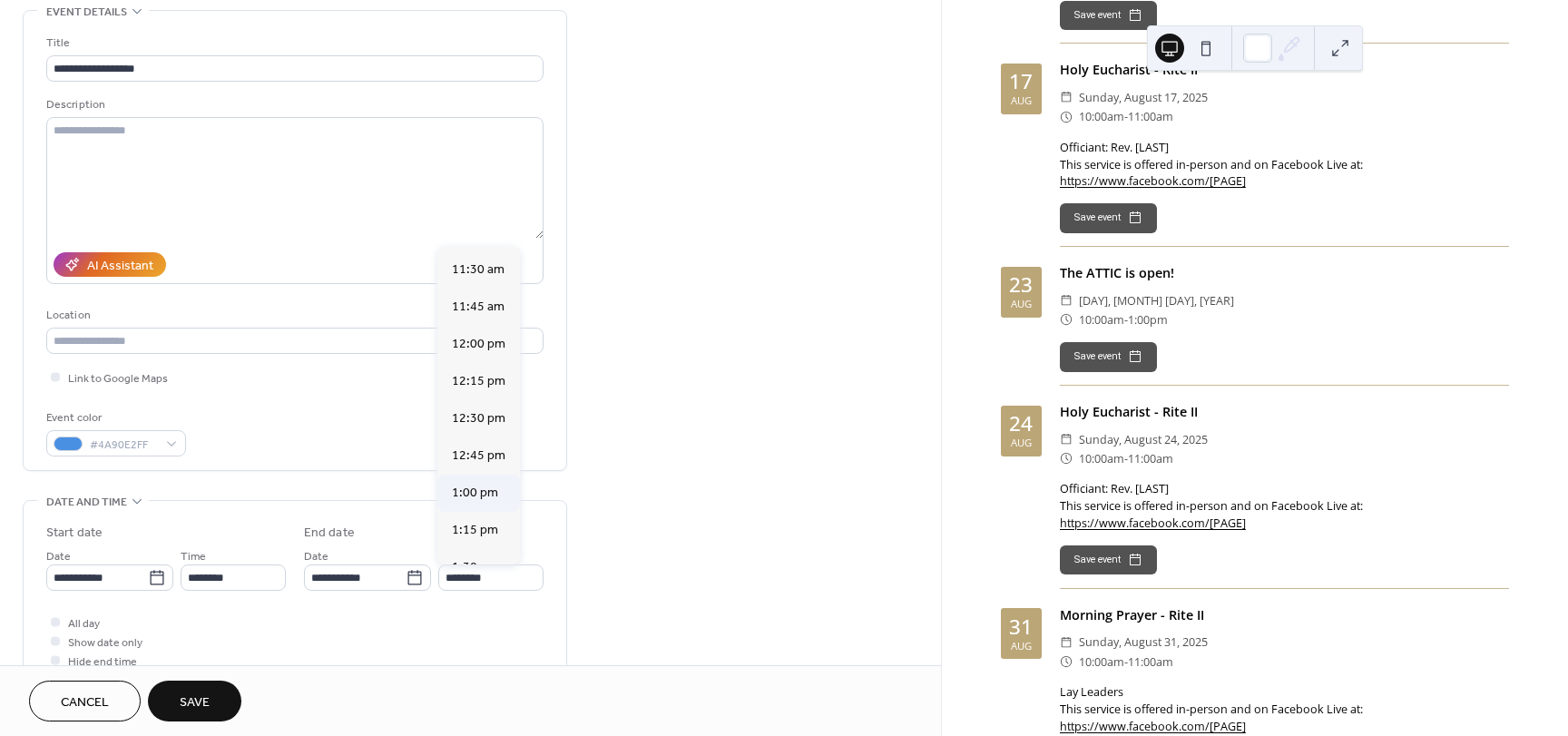 type on "*******" 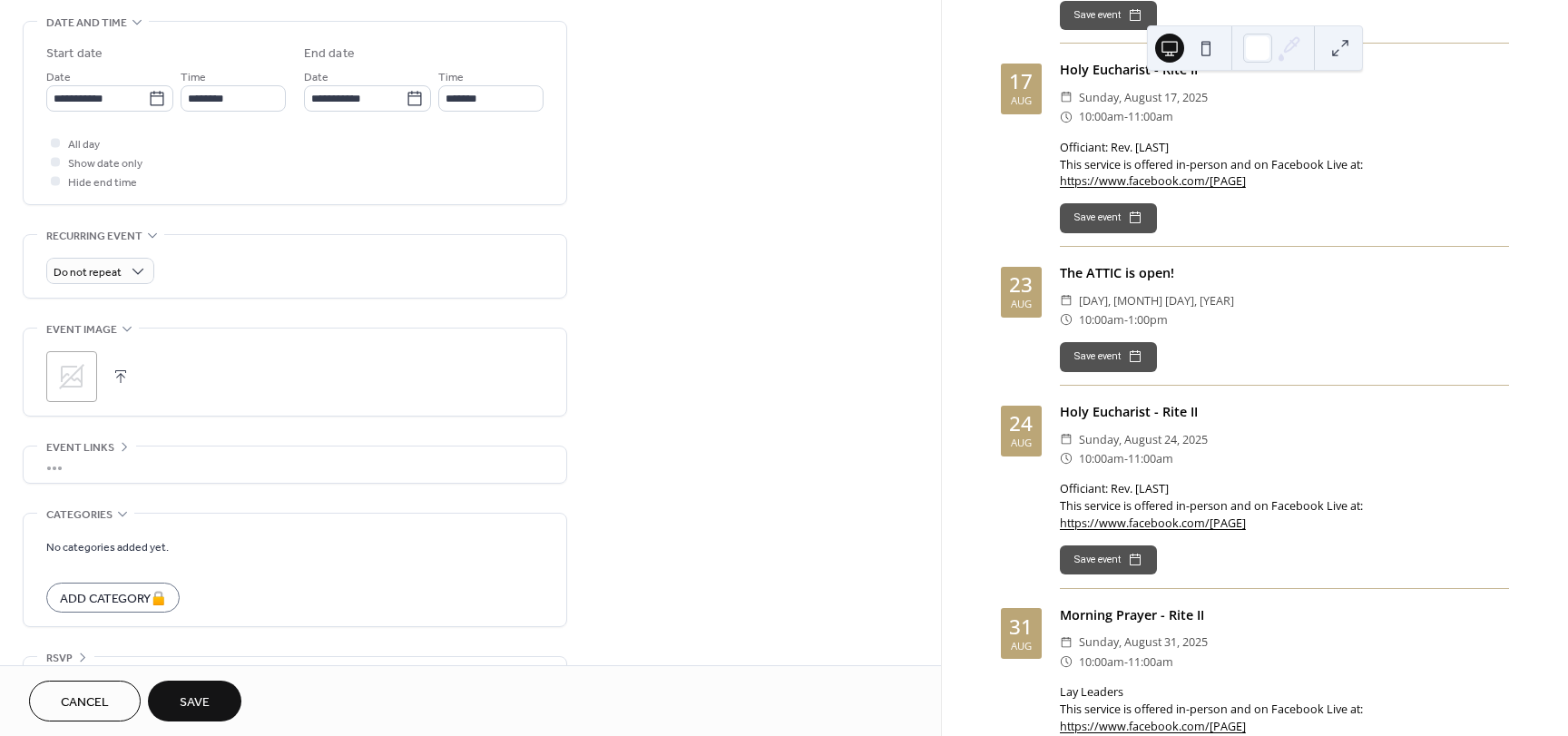 scroll, scrollTop: 617, scrollLeft: 0, axis: vertical 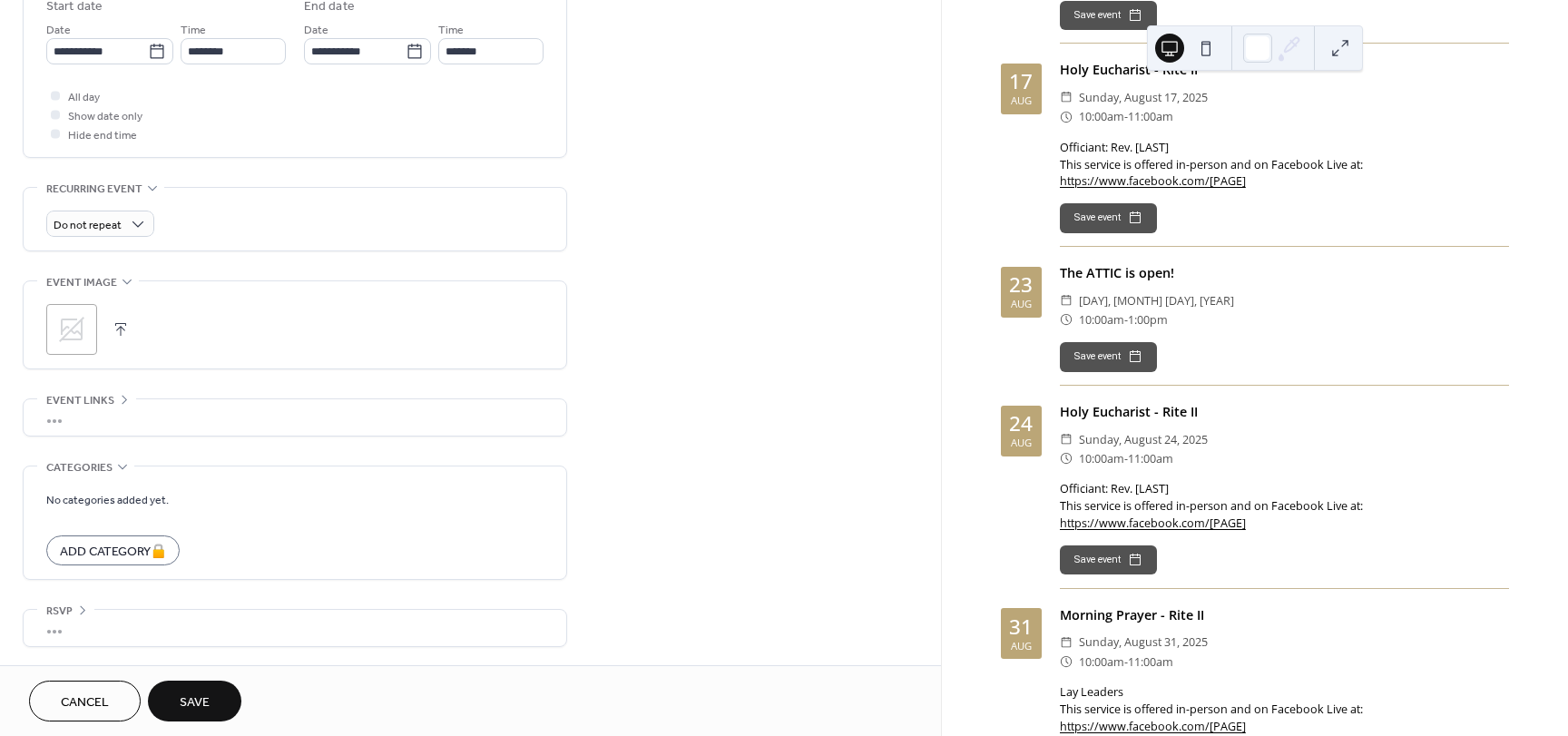 click on "Save" at bounding box center [194, 702] 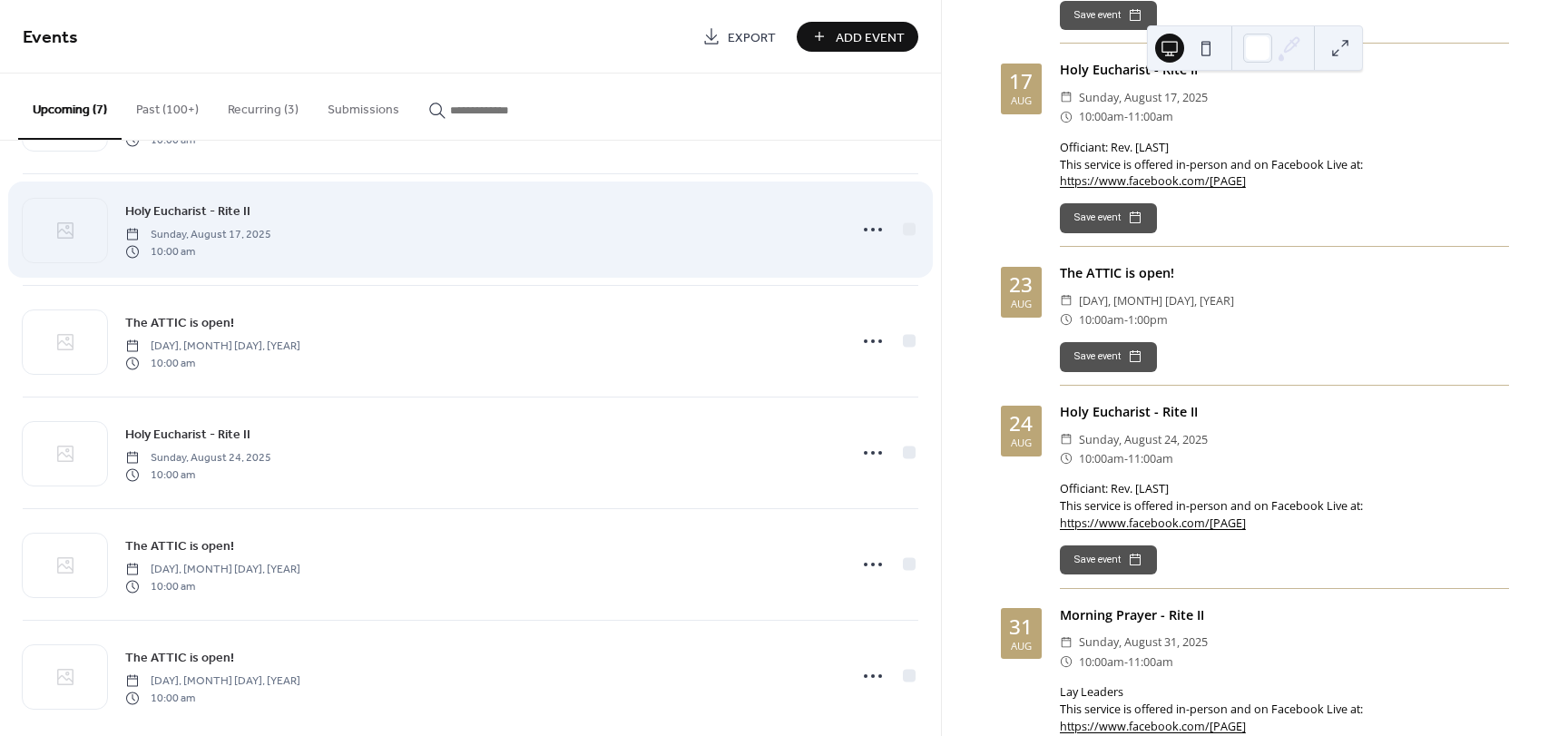 scroll, scrollTop: 240, scrollLeft: 0, axis: vertical 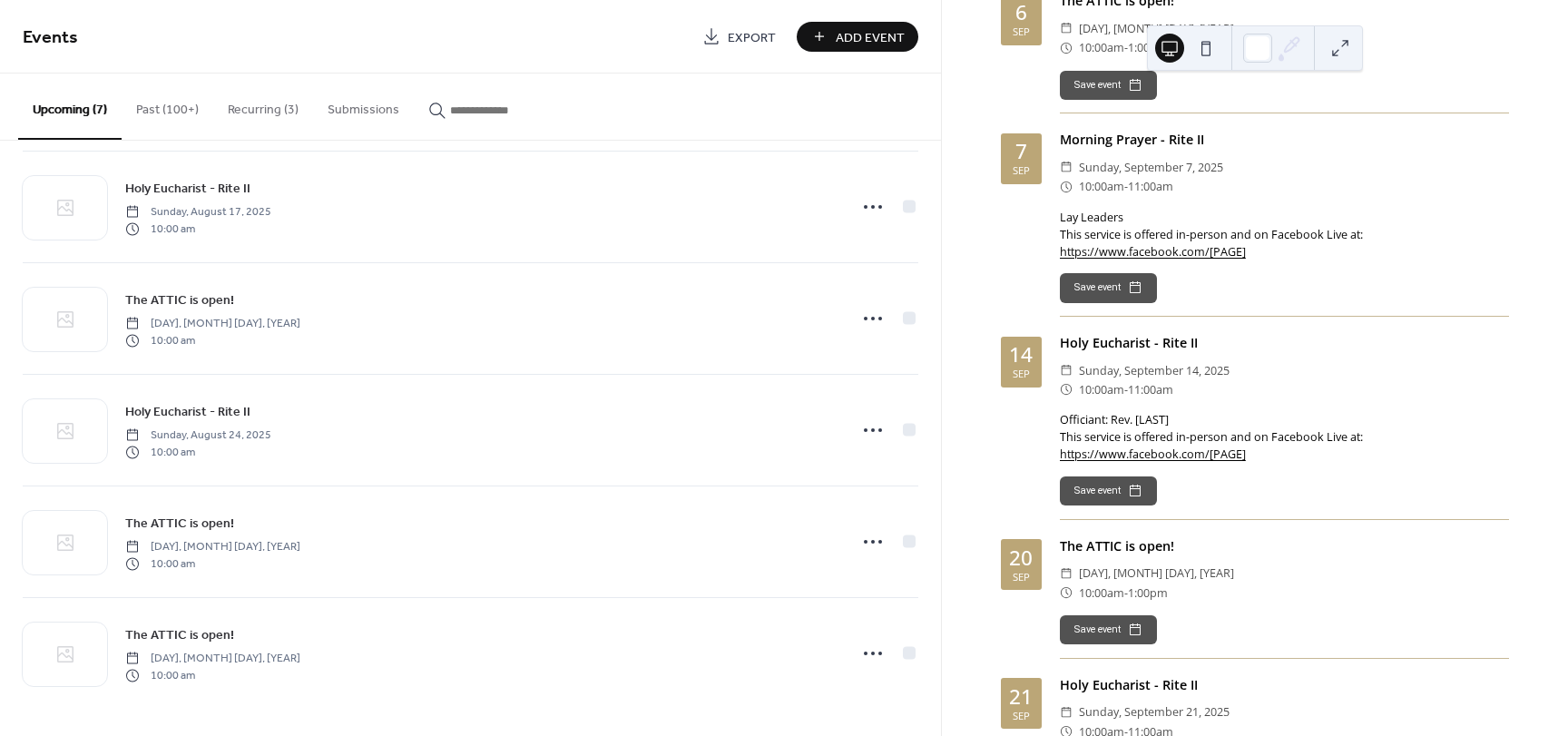 click on "Add Event" at bounding box center (870, 37) 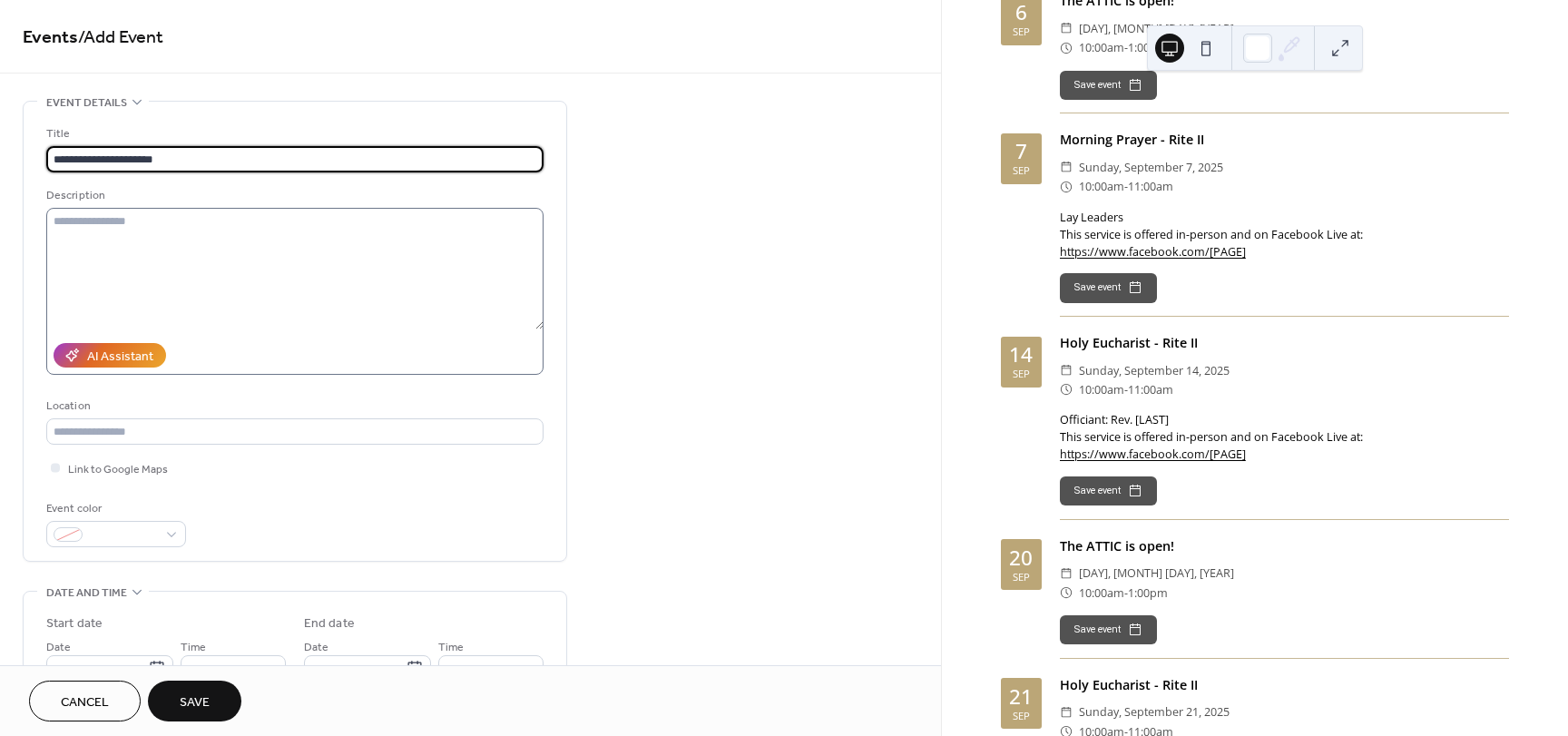 type on "**********" 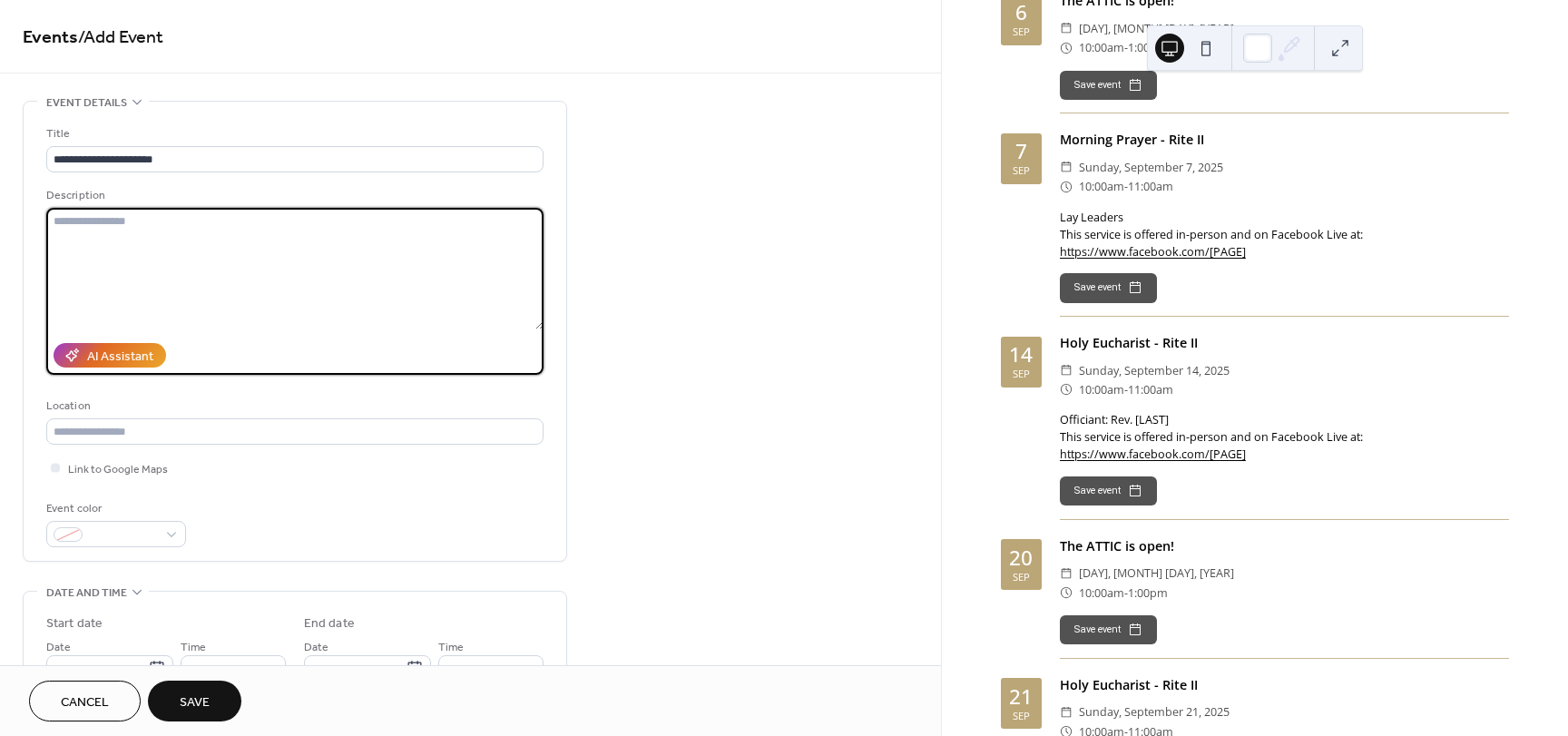 click at bounding box center [295, 269] 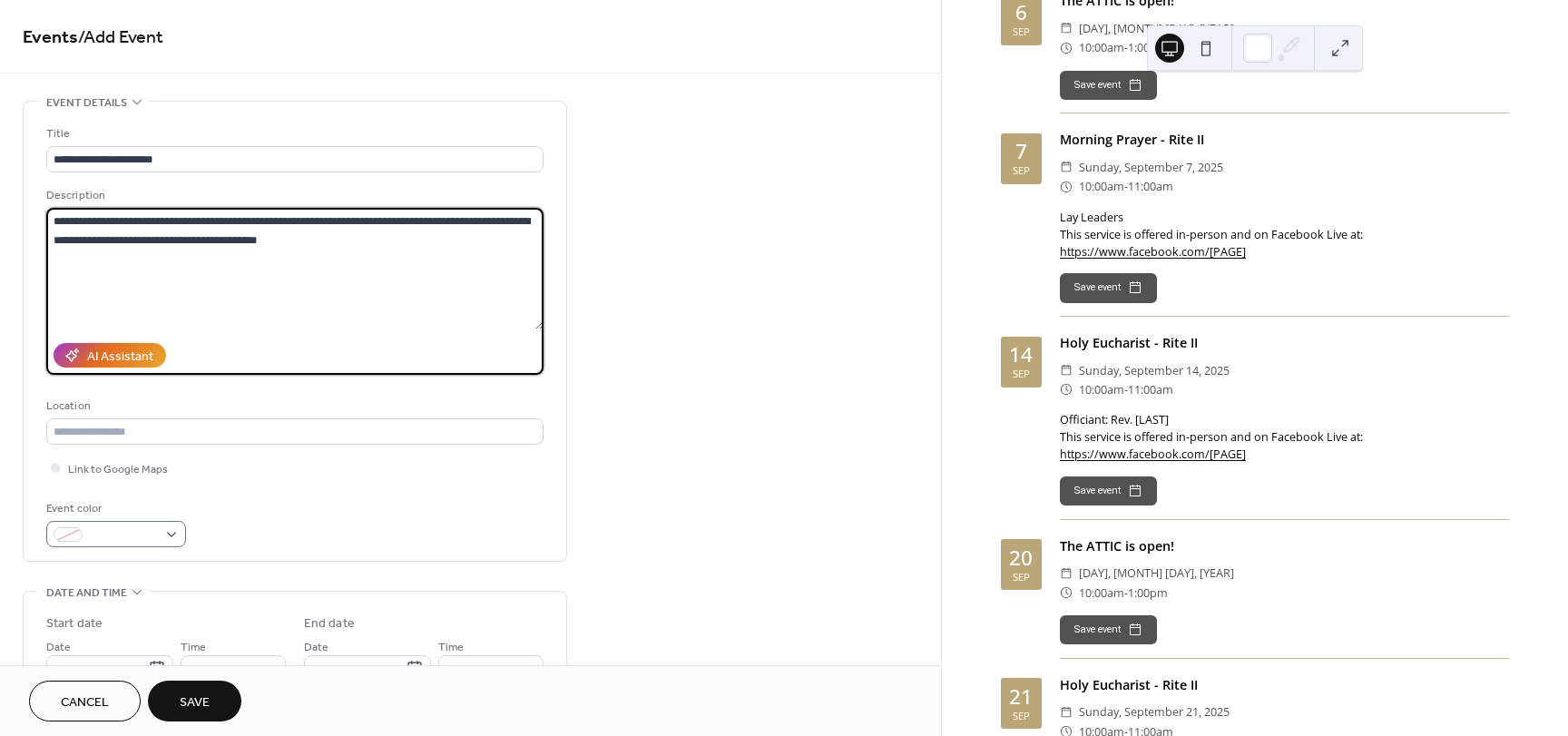 type on "**********" 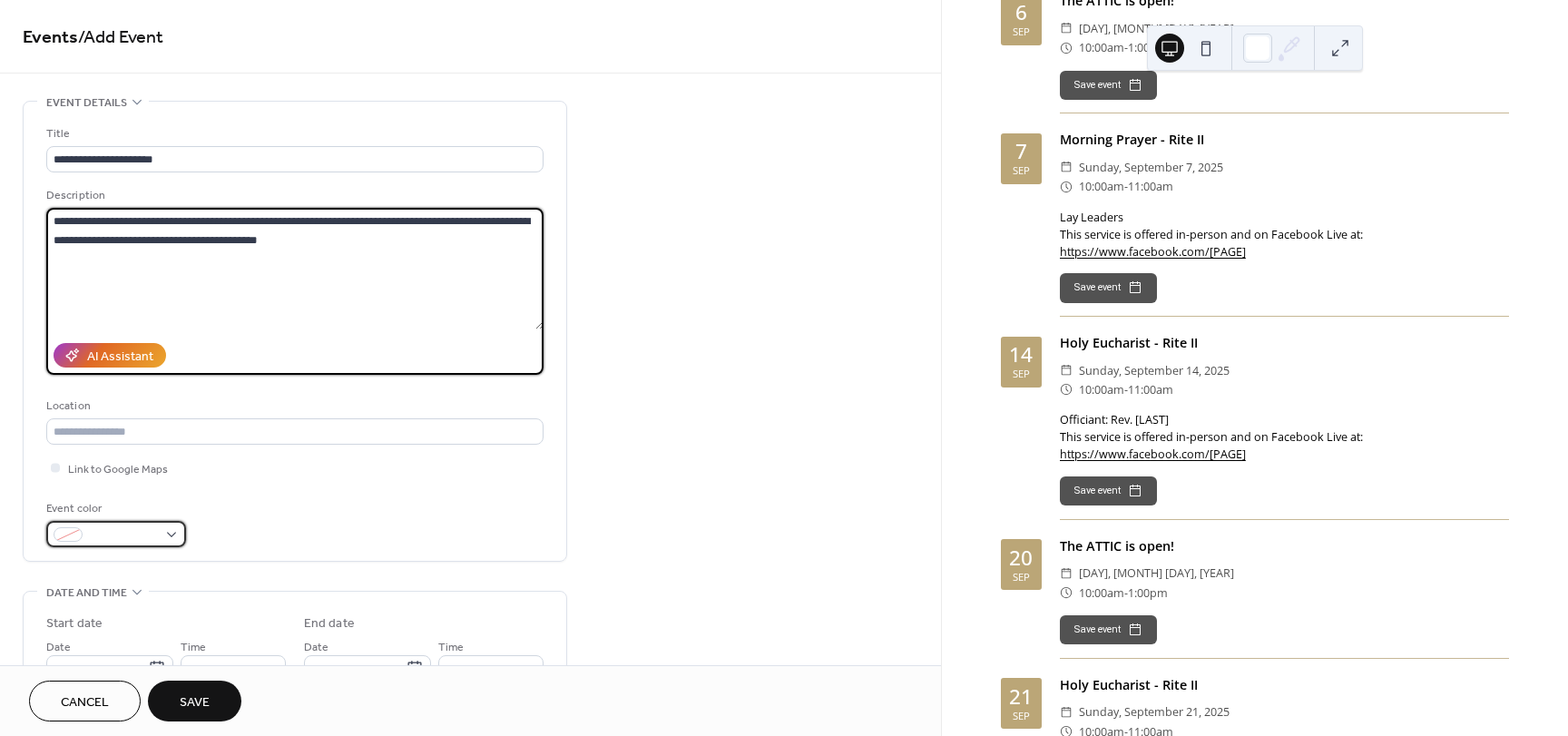 click at bounding box center [116, 534] 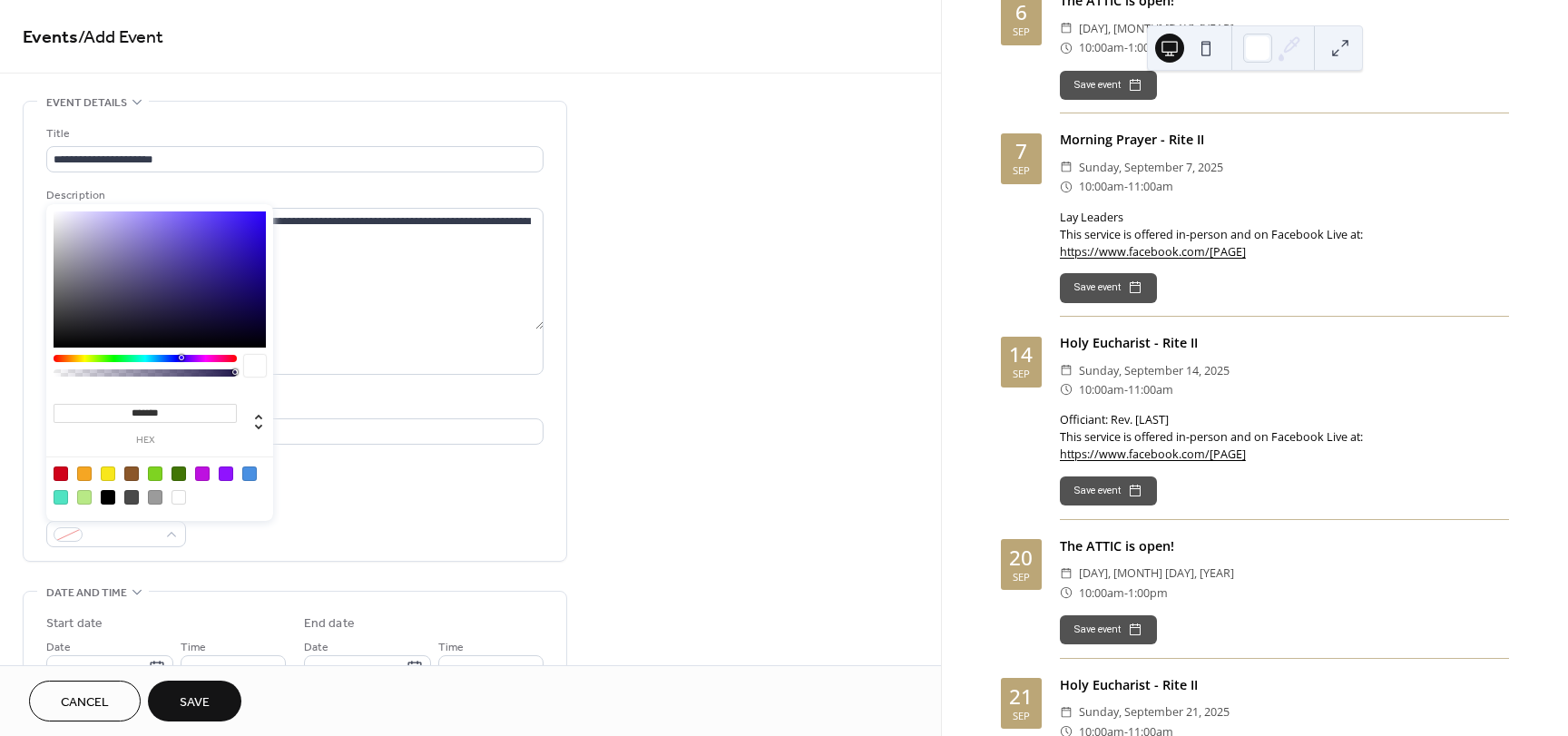 click at bounding box center (61, 497) 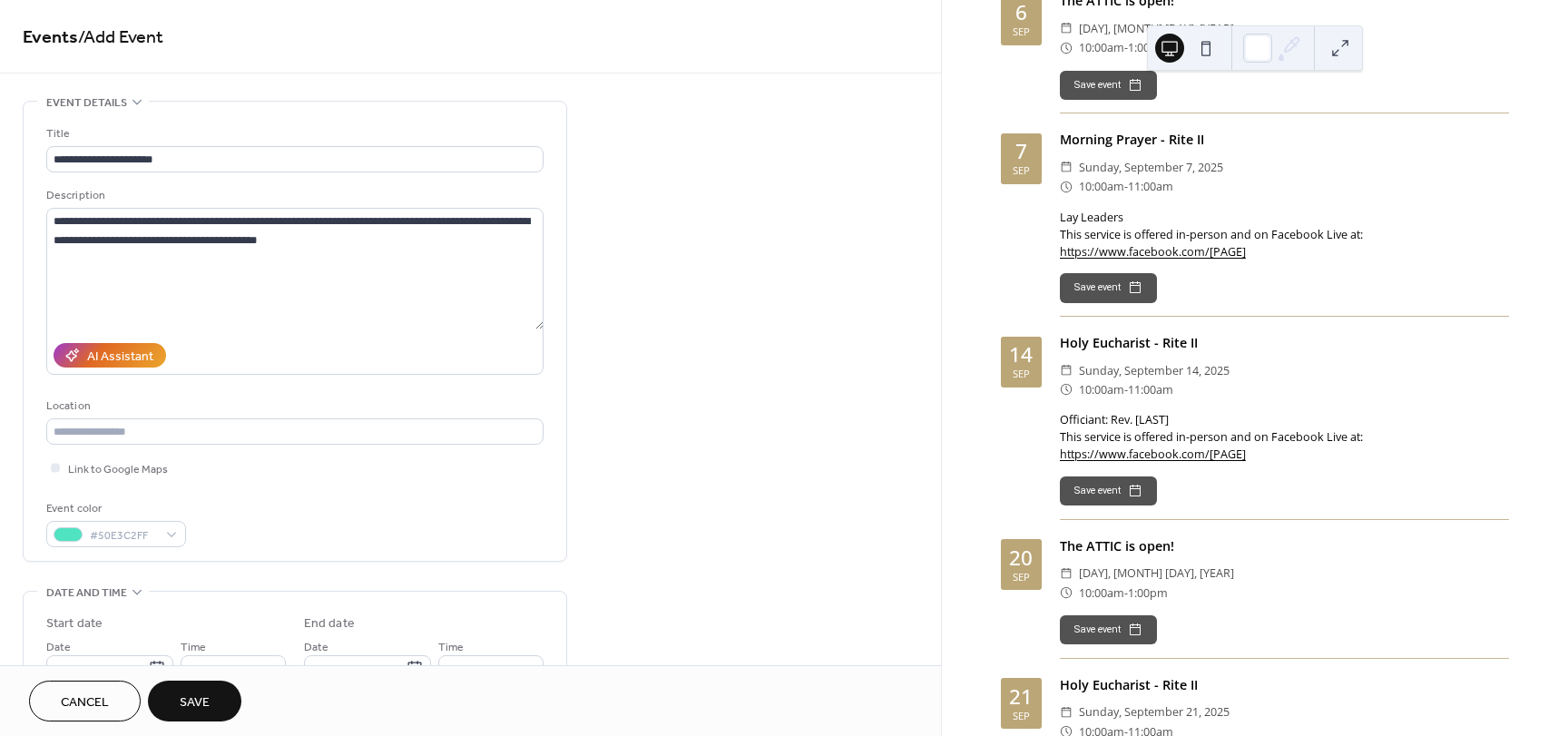 click on "**********" at bounding box center (295, 336) 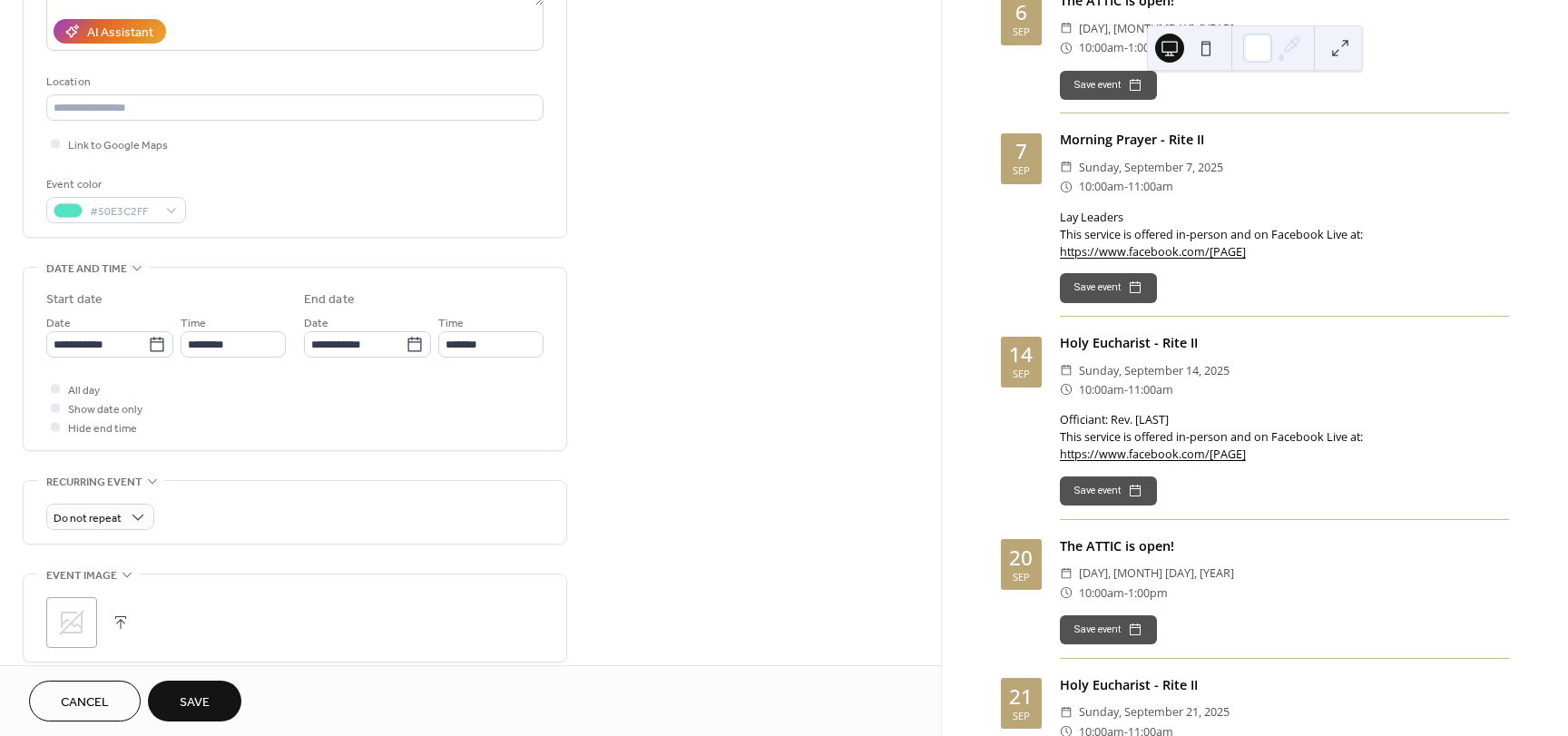 scroll, scrollTop: 363, scrollLeft: 0, axis: vertical 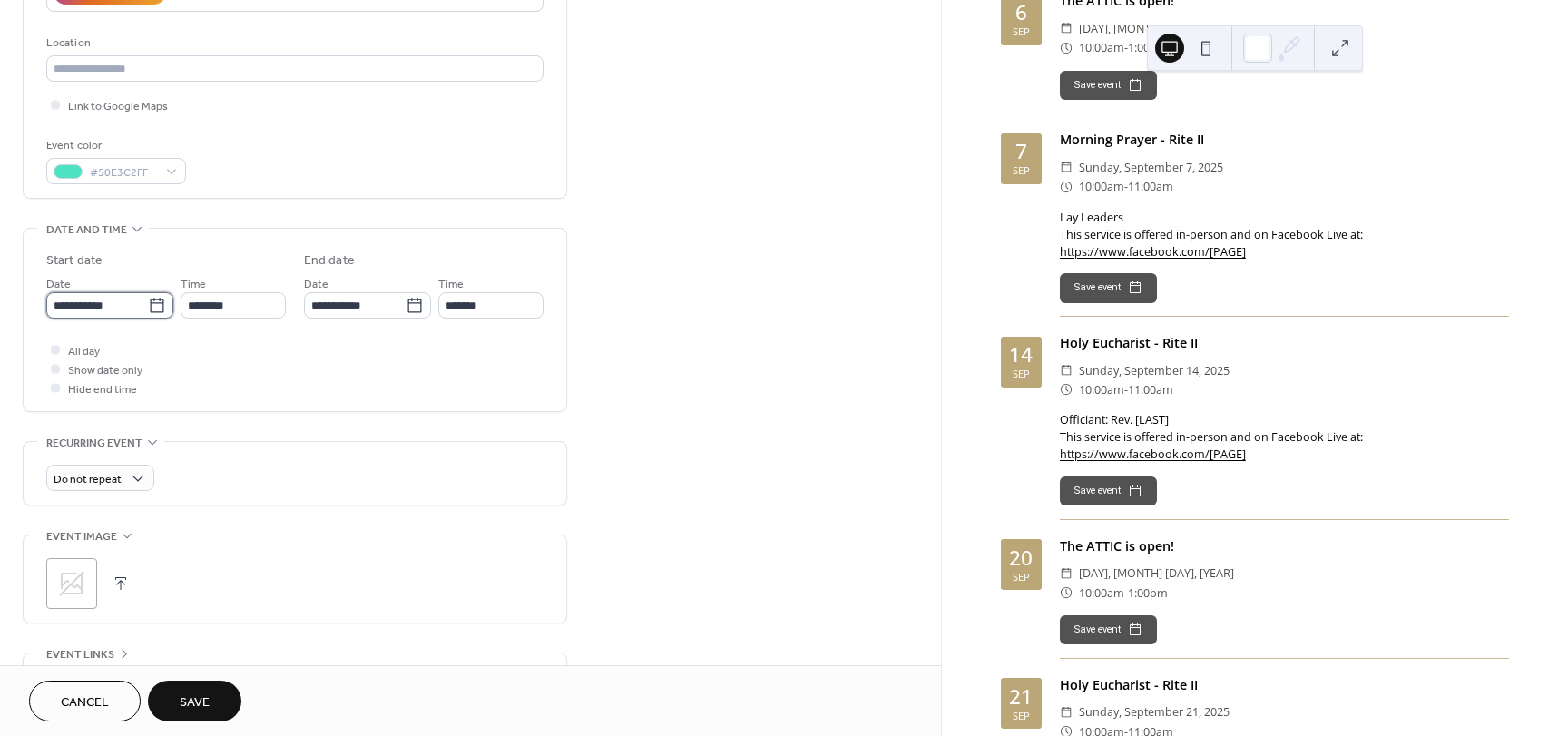 click on "**********" at bounding box center (97, 305) 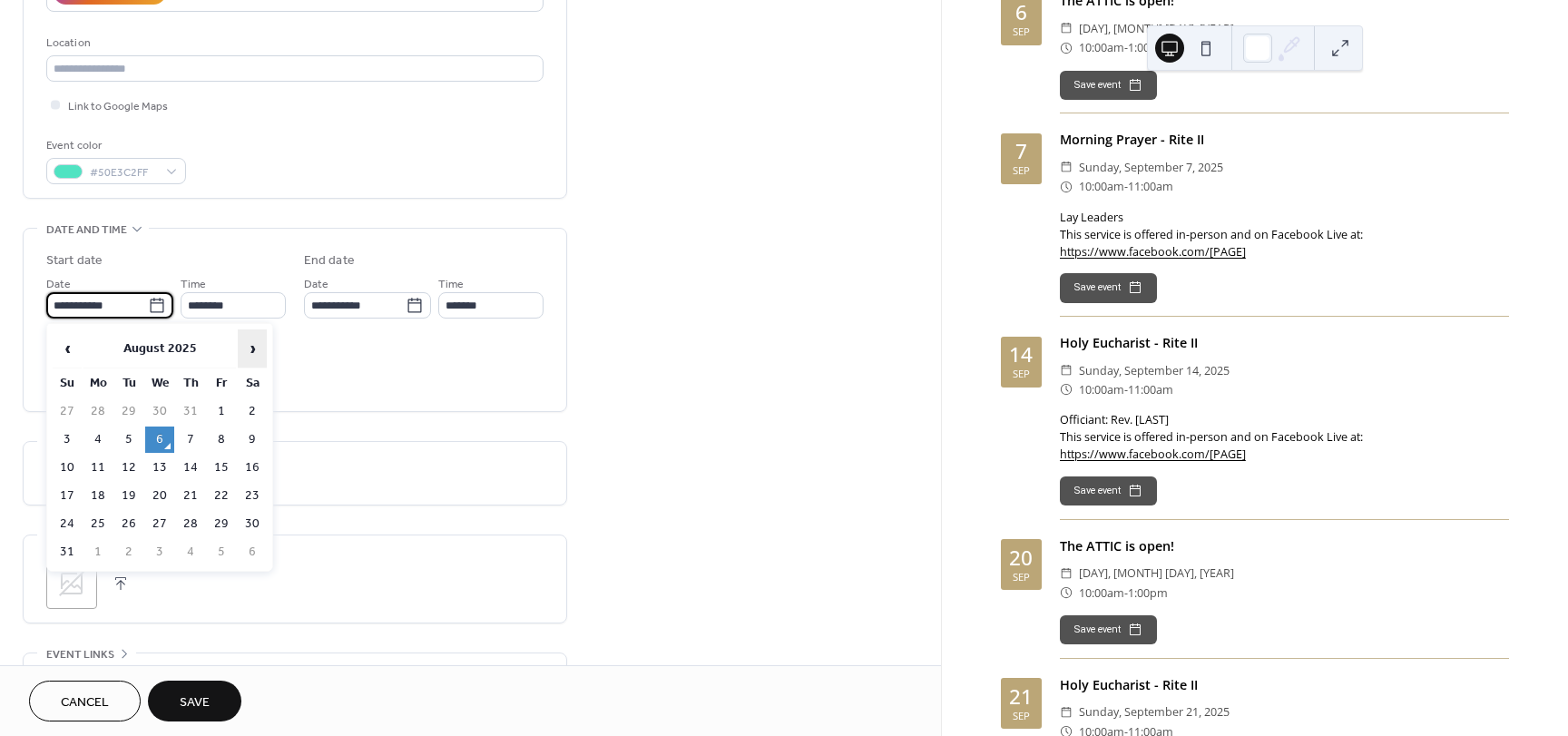 click on "›" at bounding box center (252, 348) 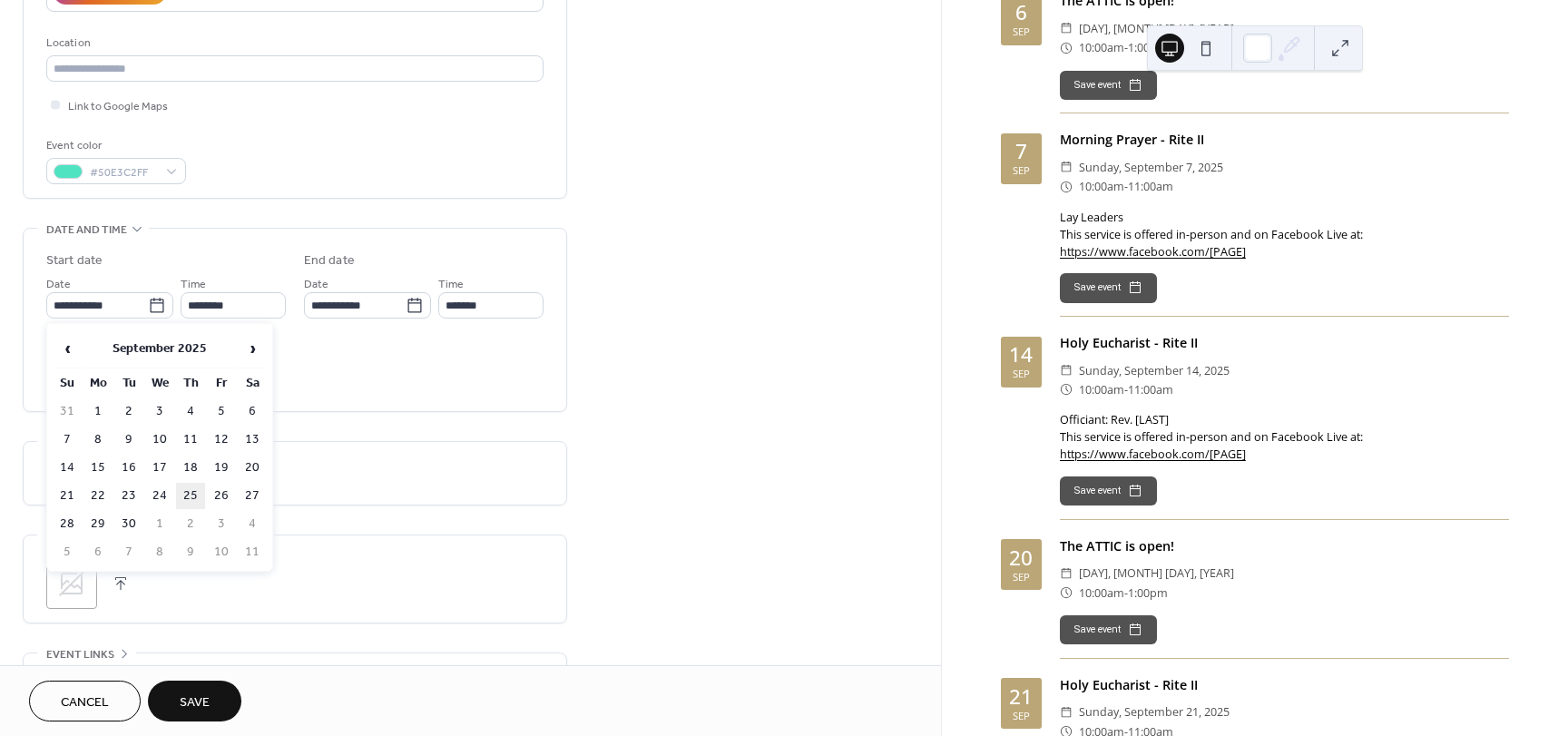 click on "25" at bounding box center [191, 496] 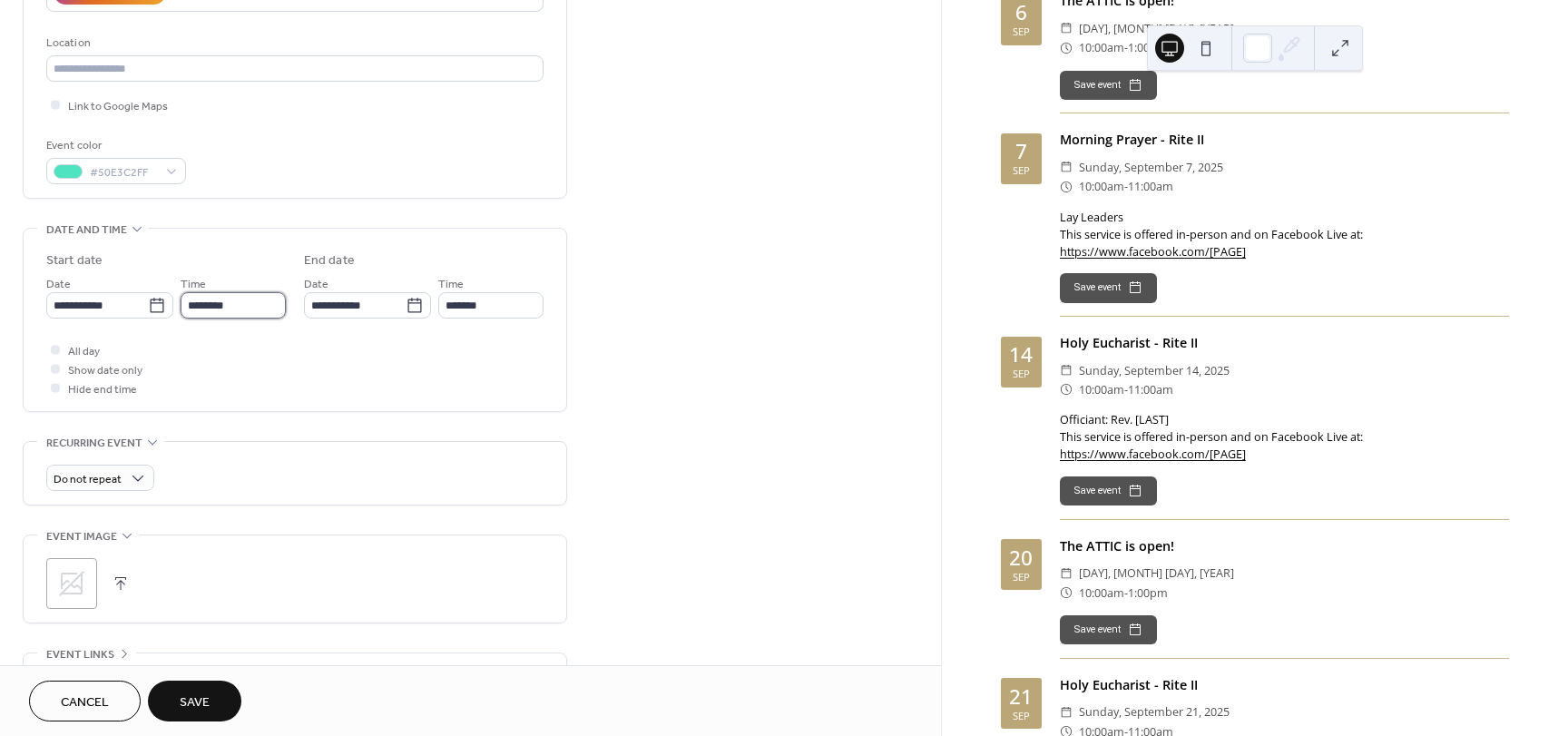 click on "********" at bounding box center [233, 305] 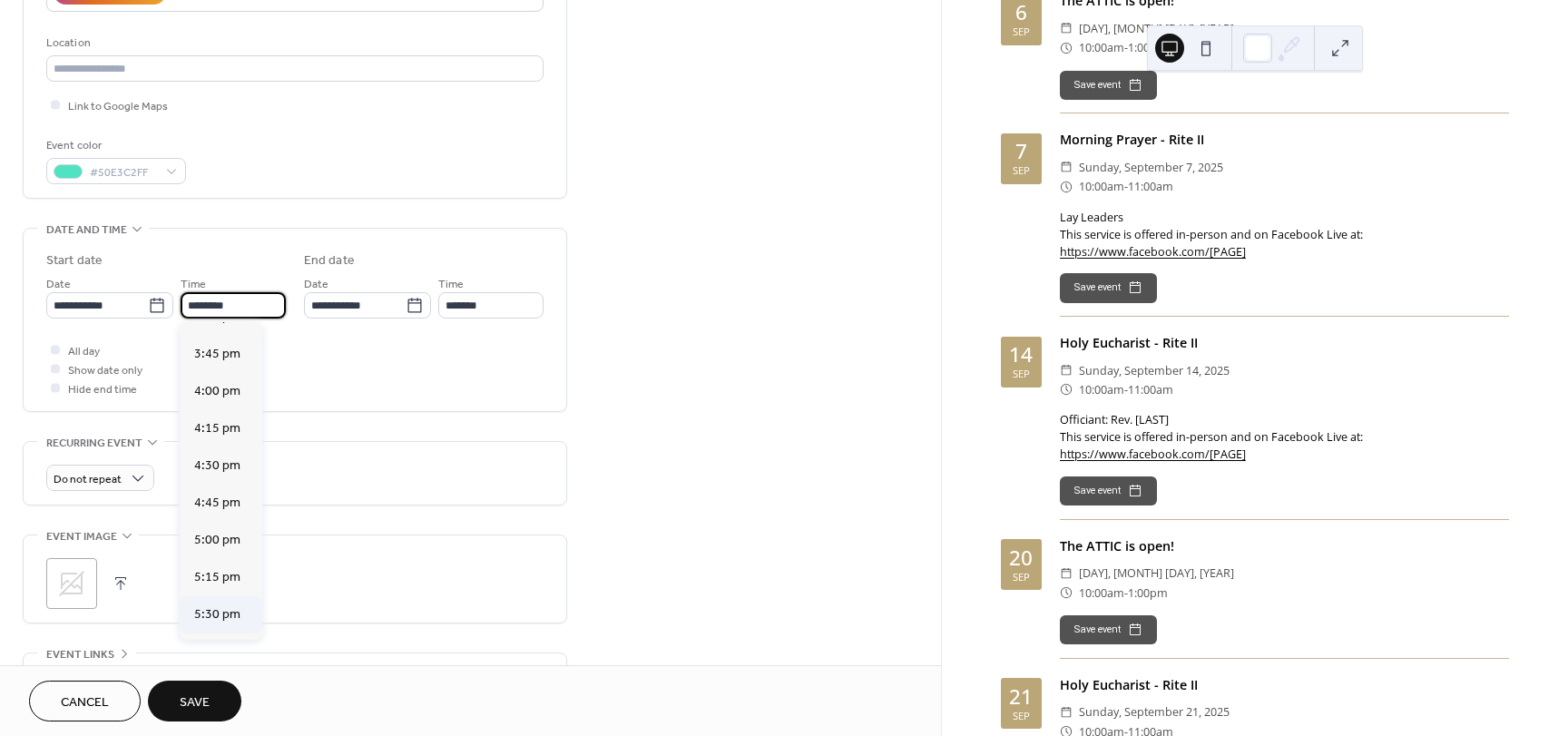 scroll, scrollTop: 2421, scrollLeft: 0, axis: vertical 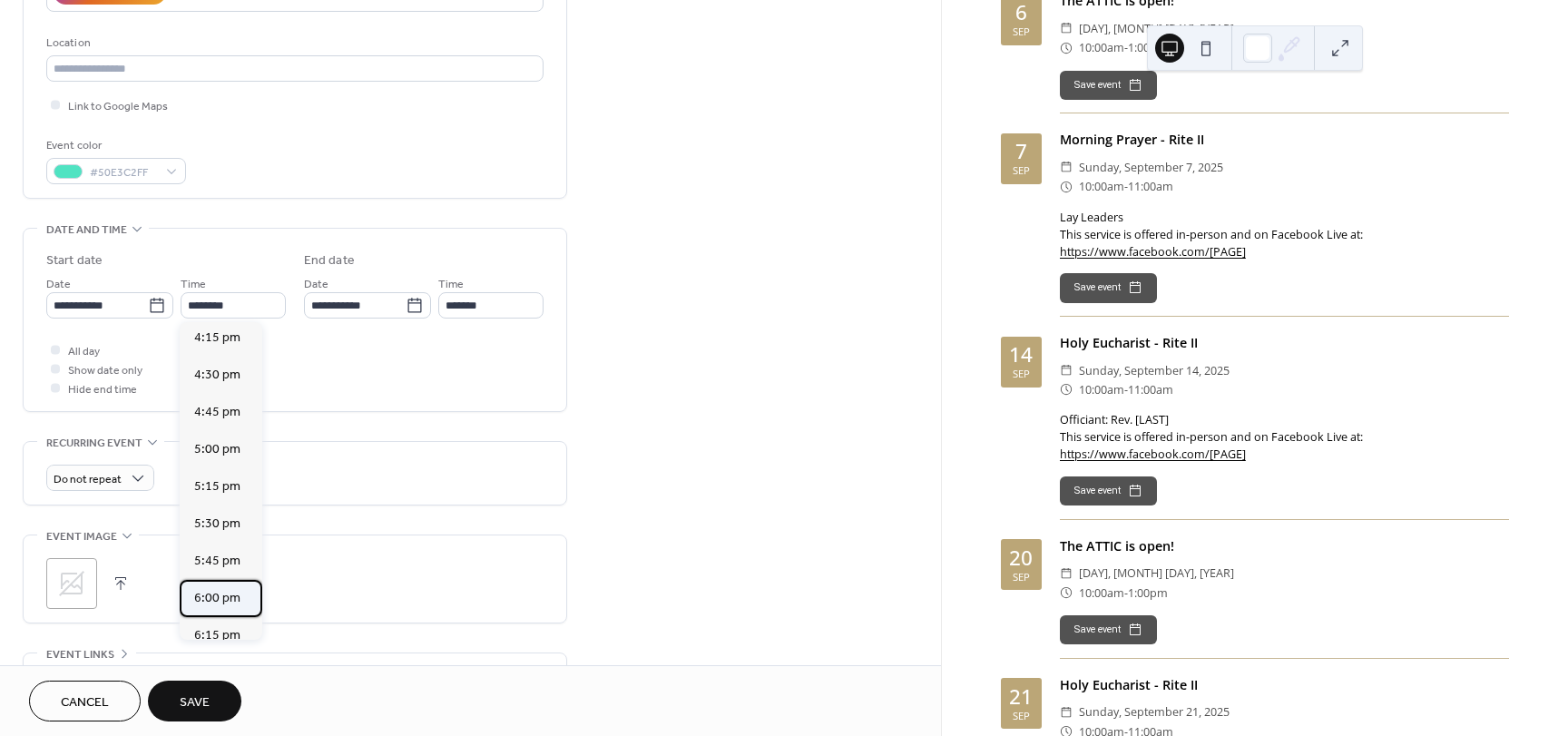 click on "6:00 pm" at bounding box center [217, 598] 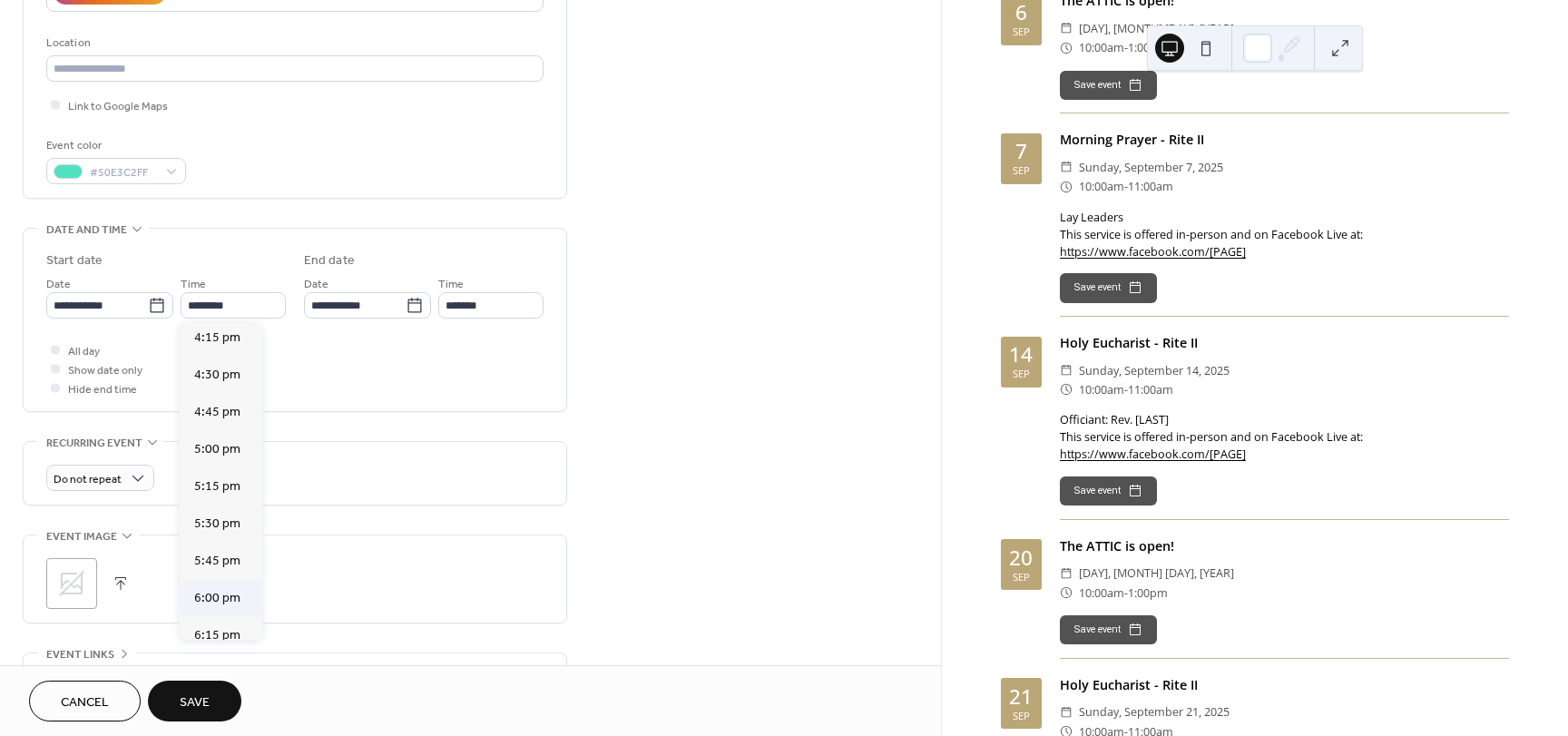 type on "*******" 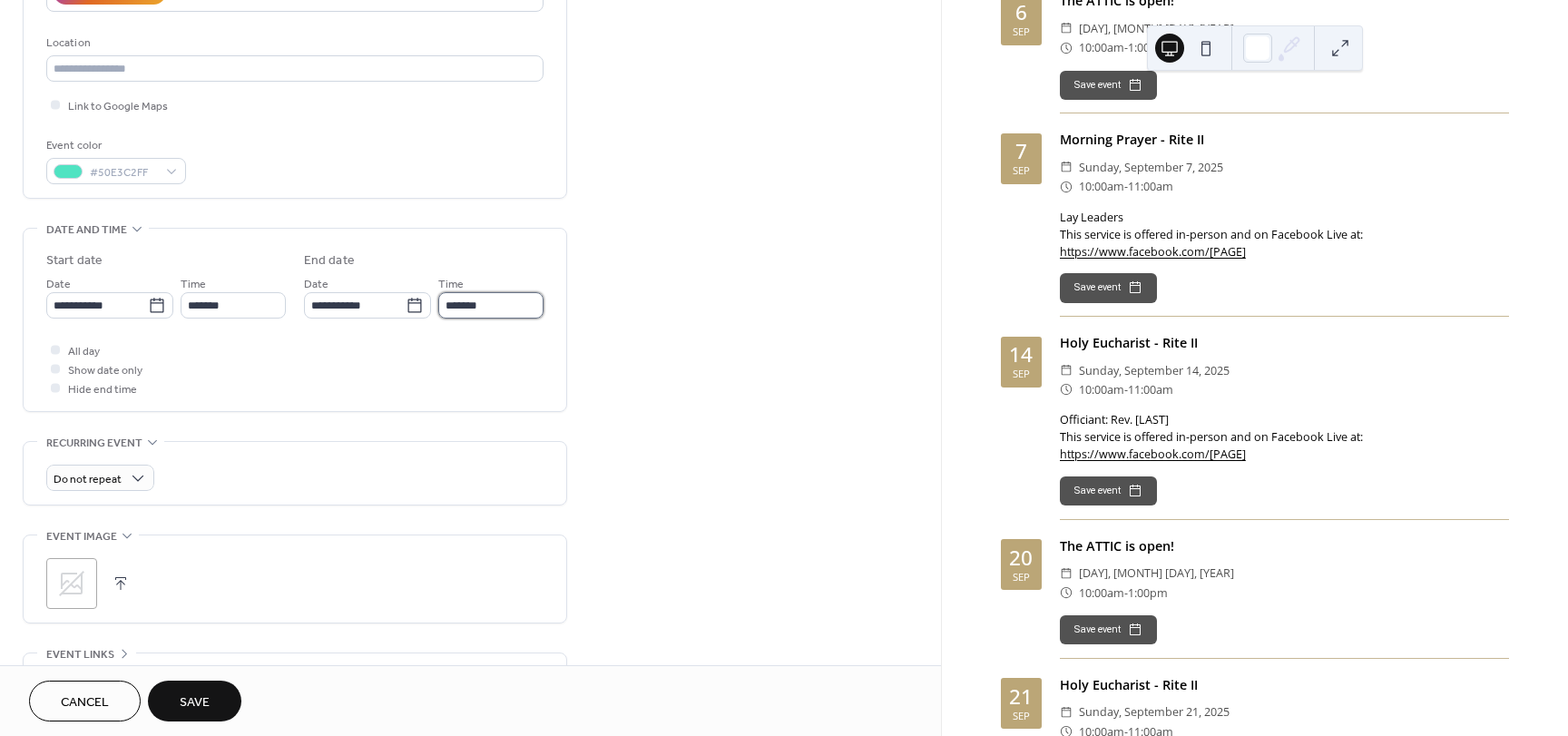 click on "*******" at bounding box center [491, 305] 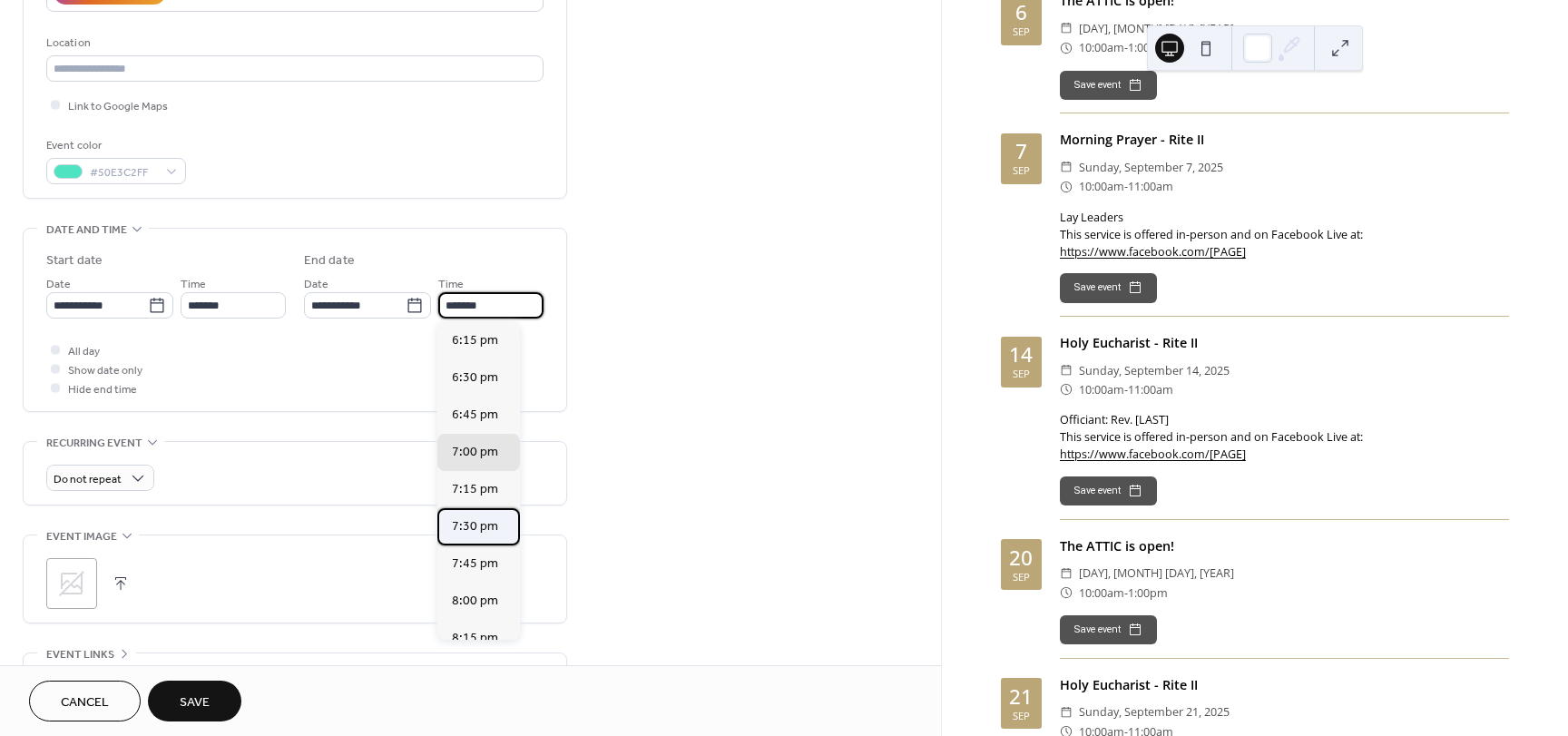 click on "7:30 pm" at bounding box center [478, 526] 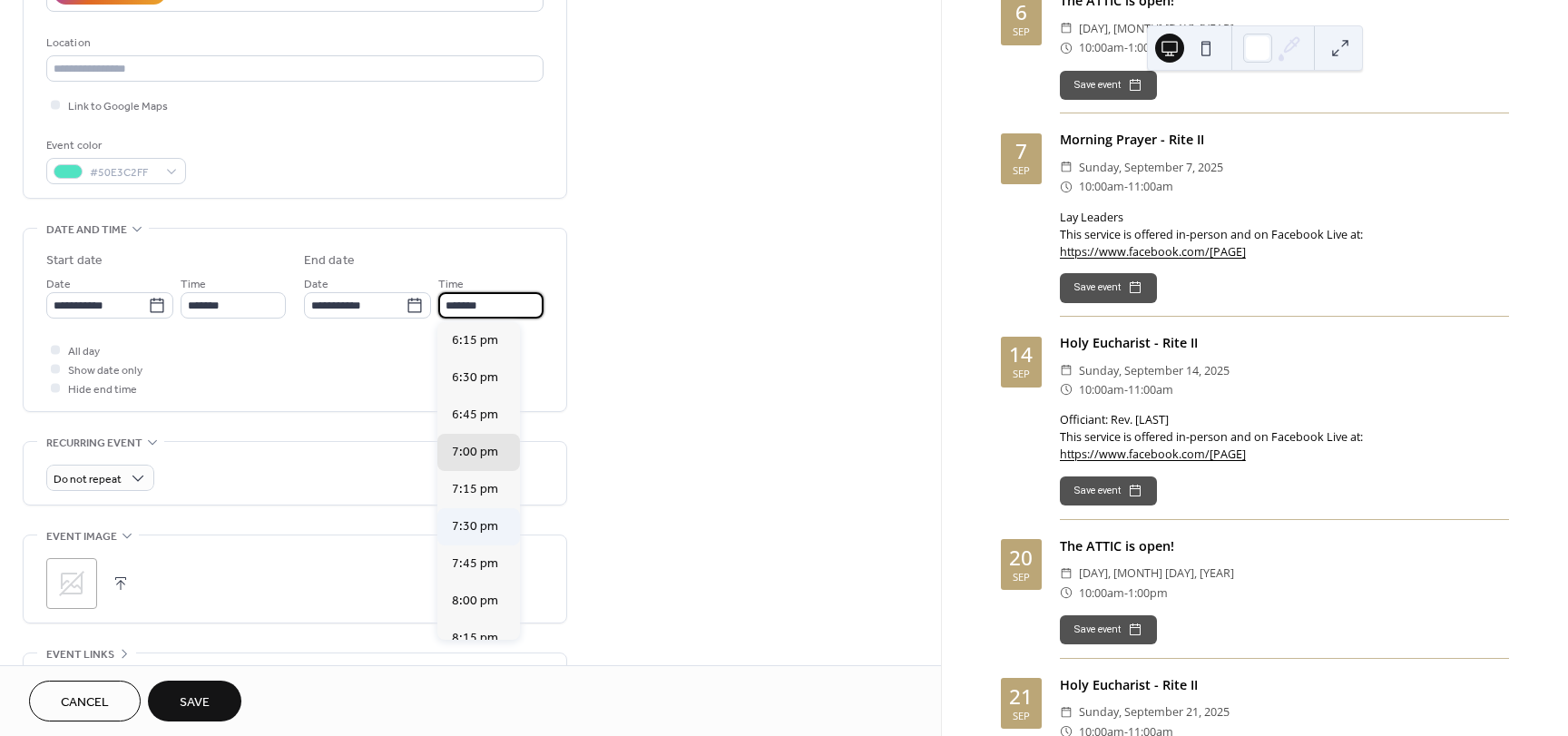 type on "*******" 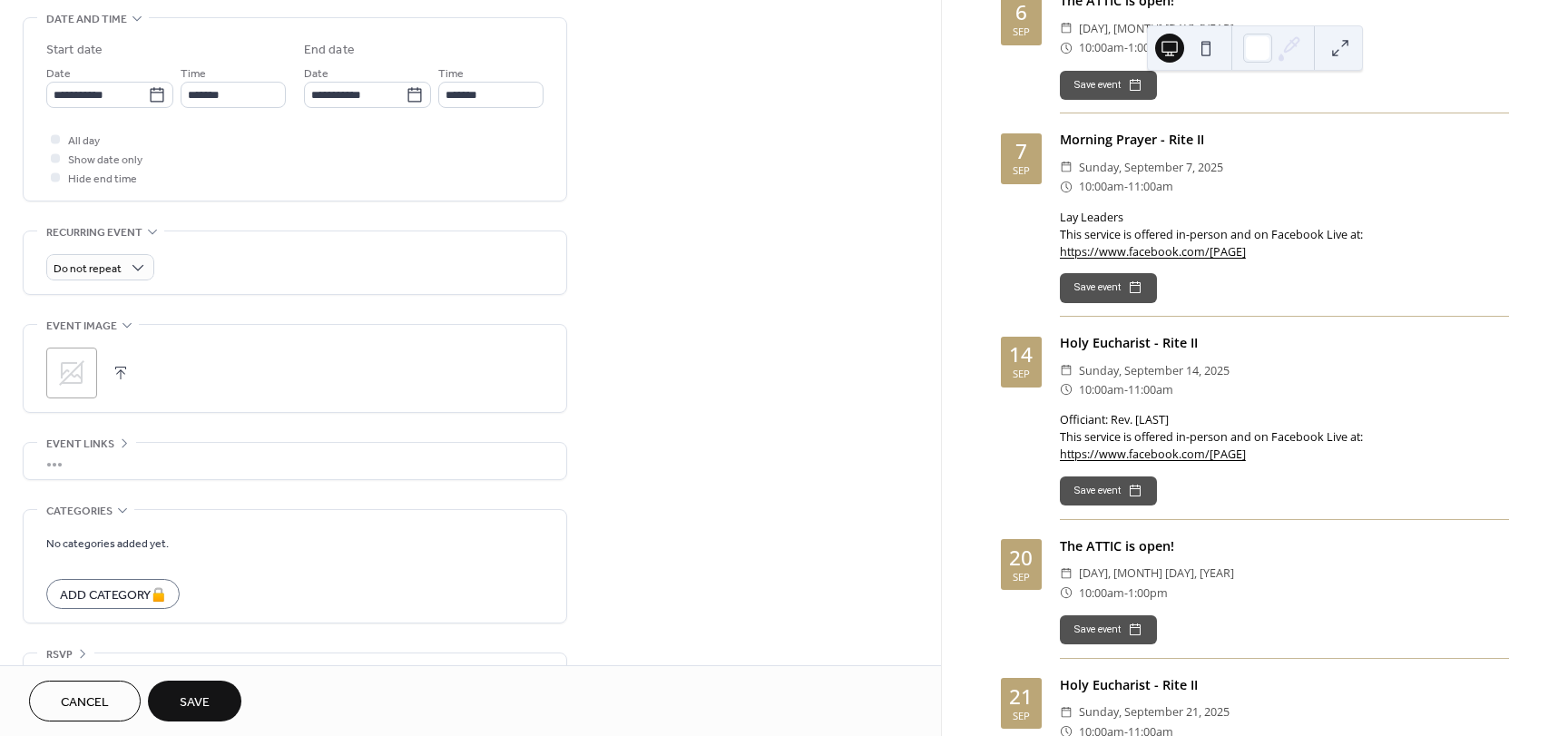 scroll, scrollTop: 617, scrollLeft: 0, axis: vertical 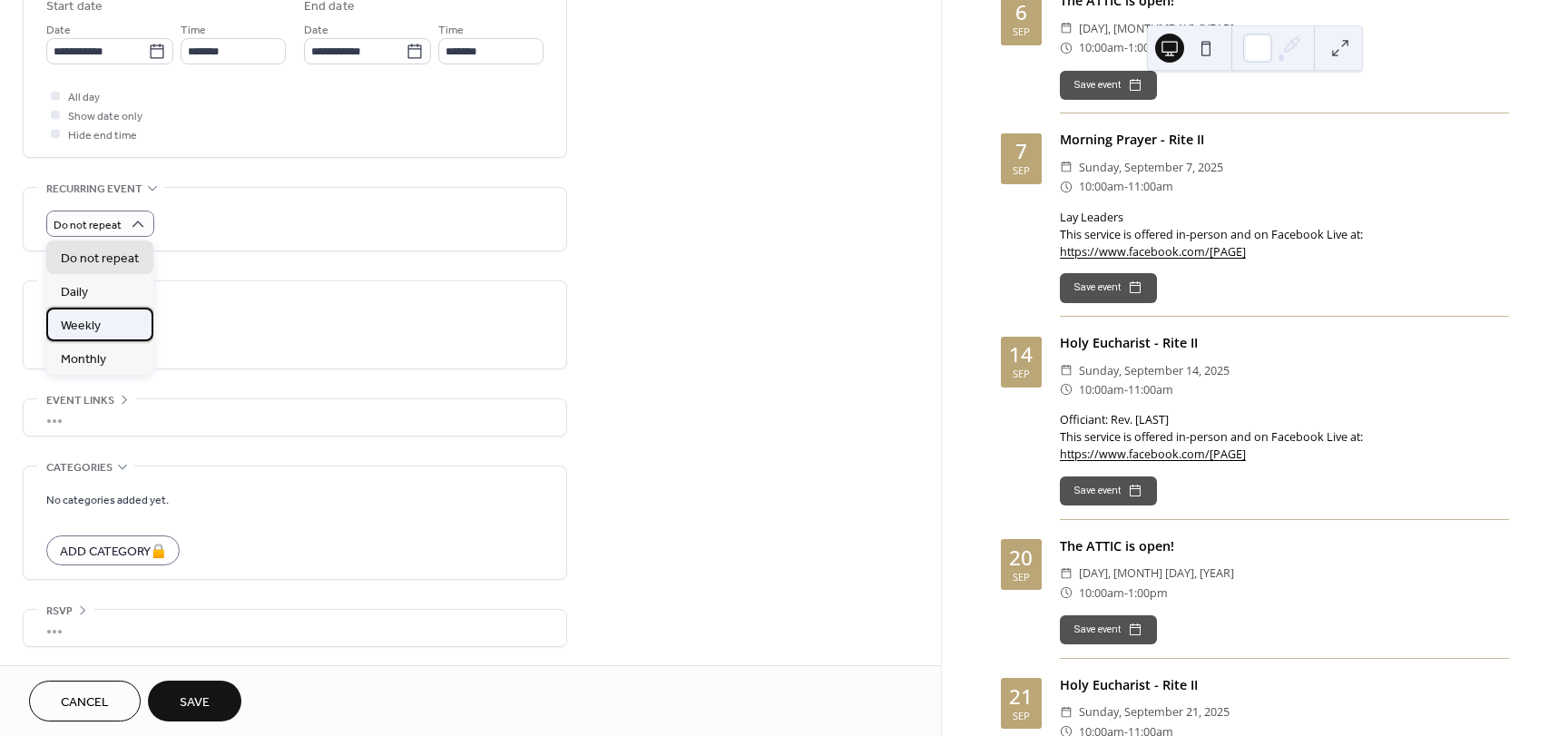 click on "Weekly" at bounding box center (100, 324) 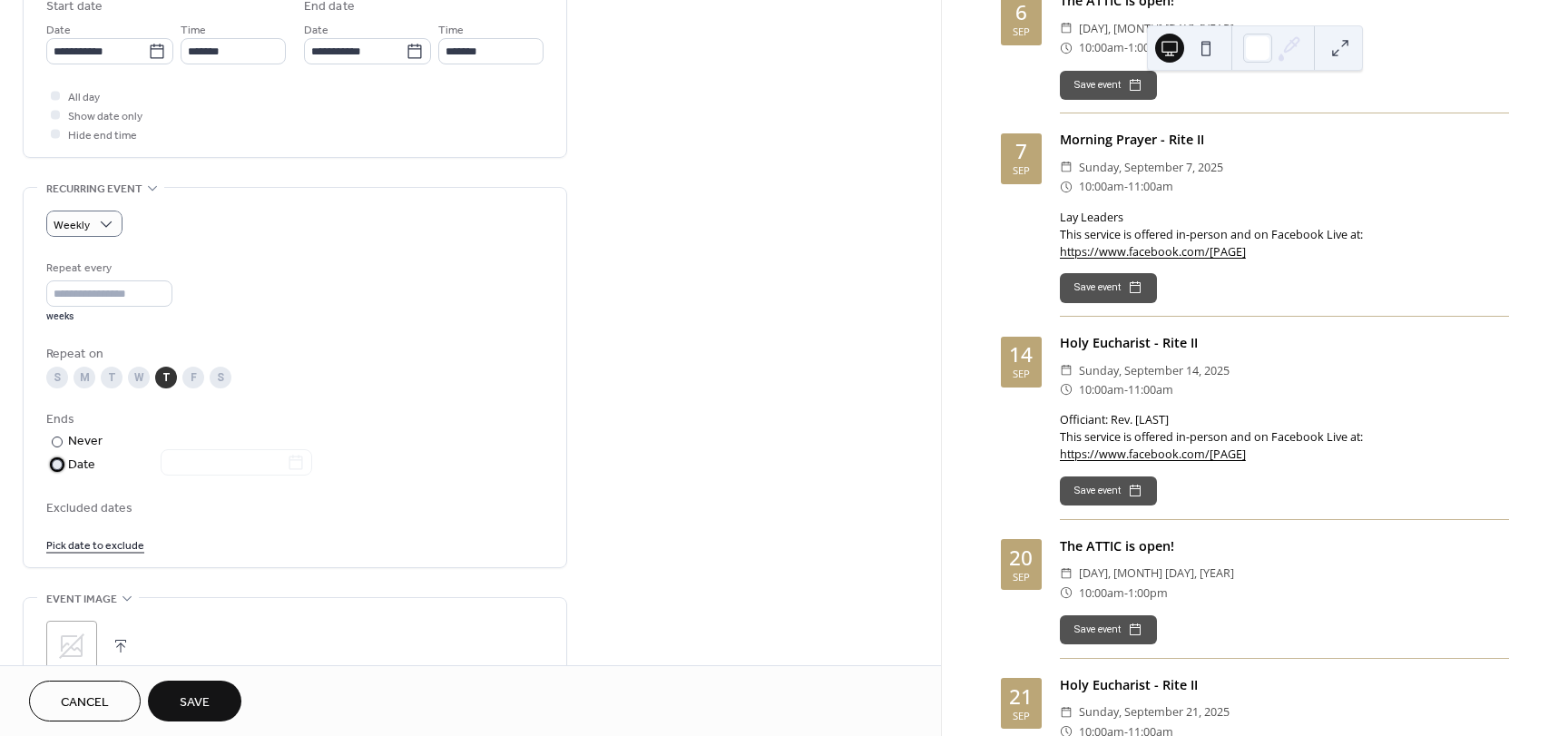 click on "Date" at bounding box center (190, 465) 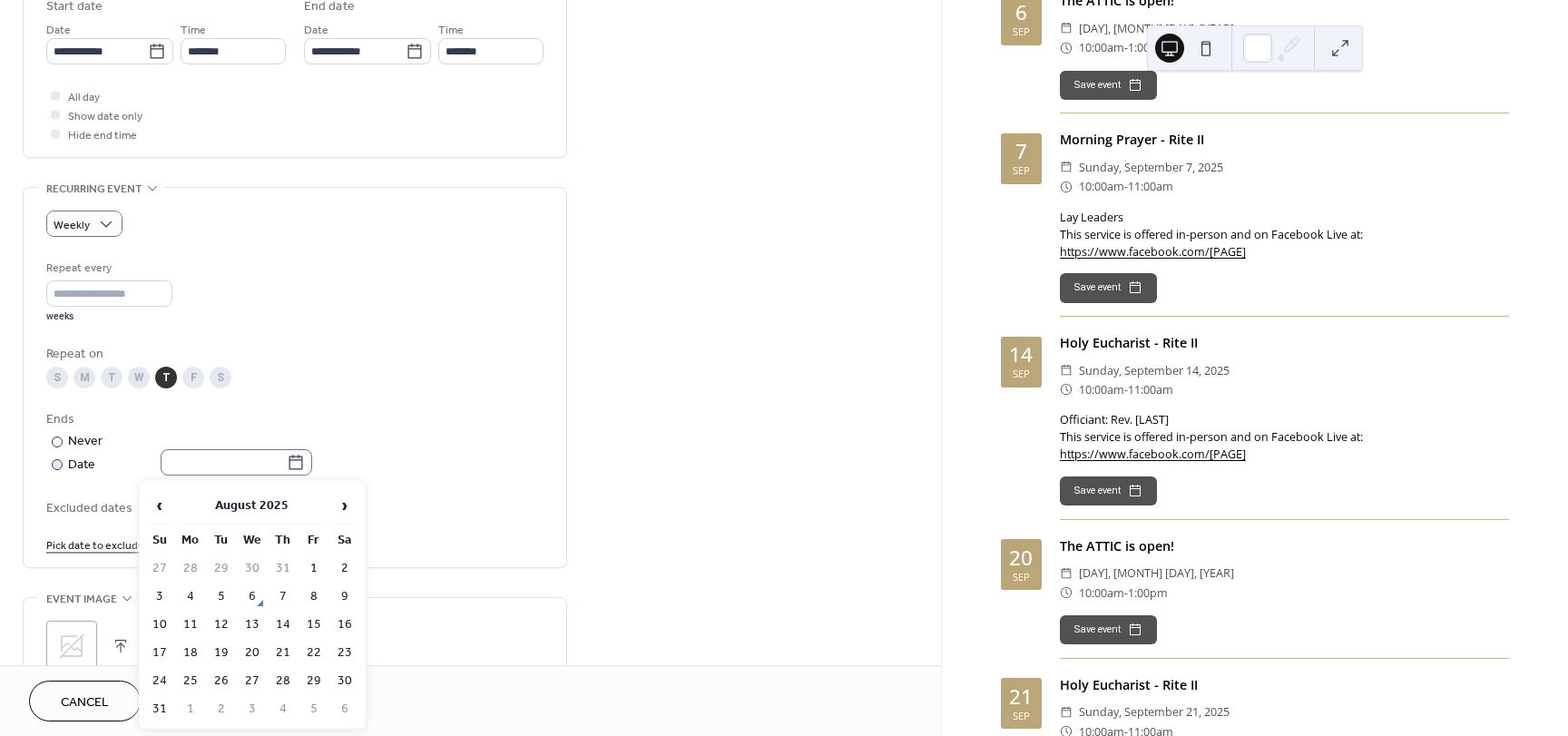 click at bounding box center [236, 462] 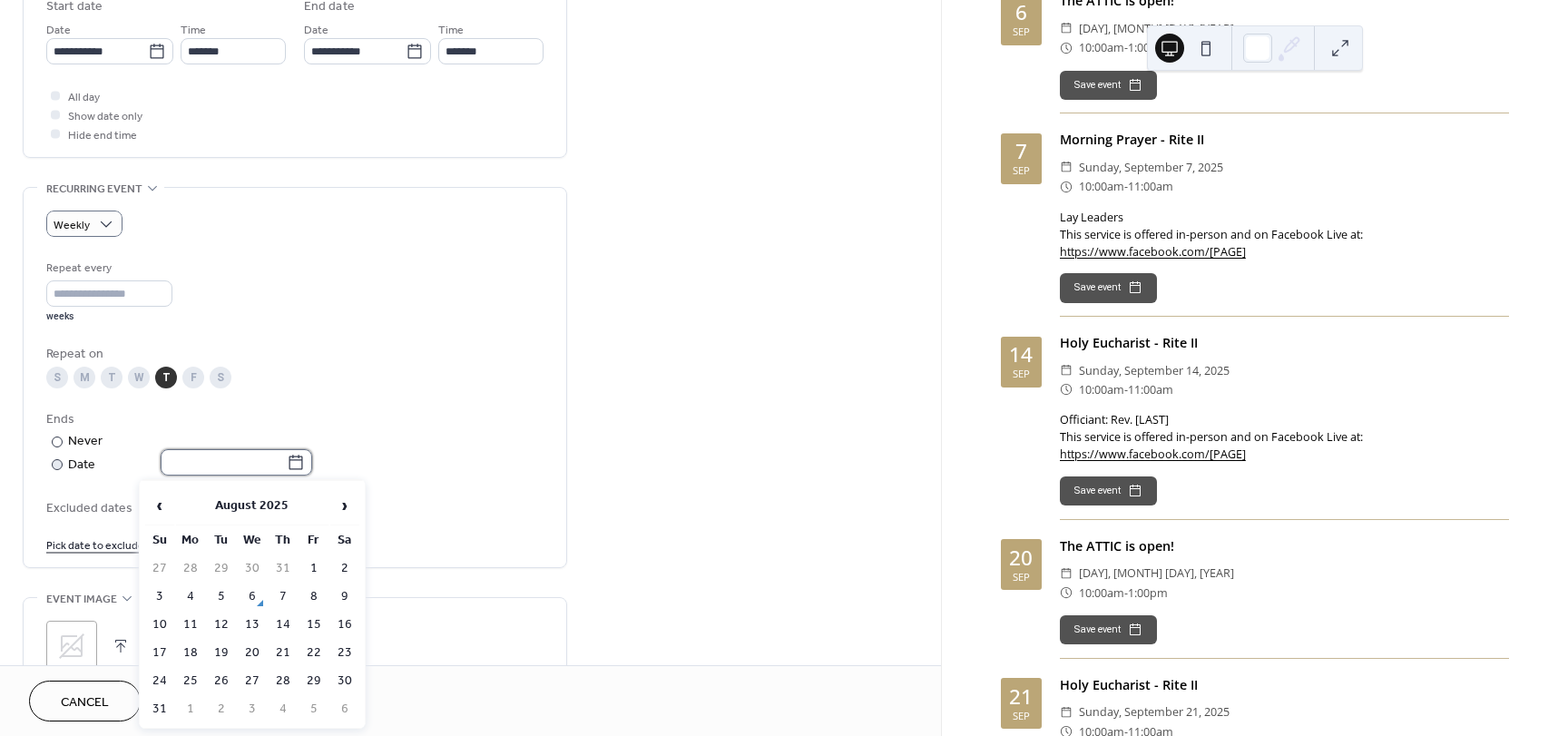 click at bounding box center [223, 462] 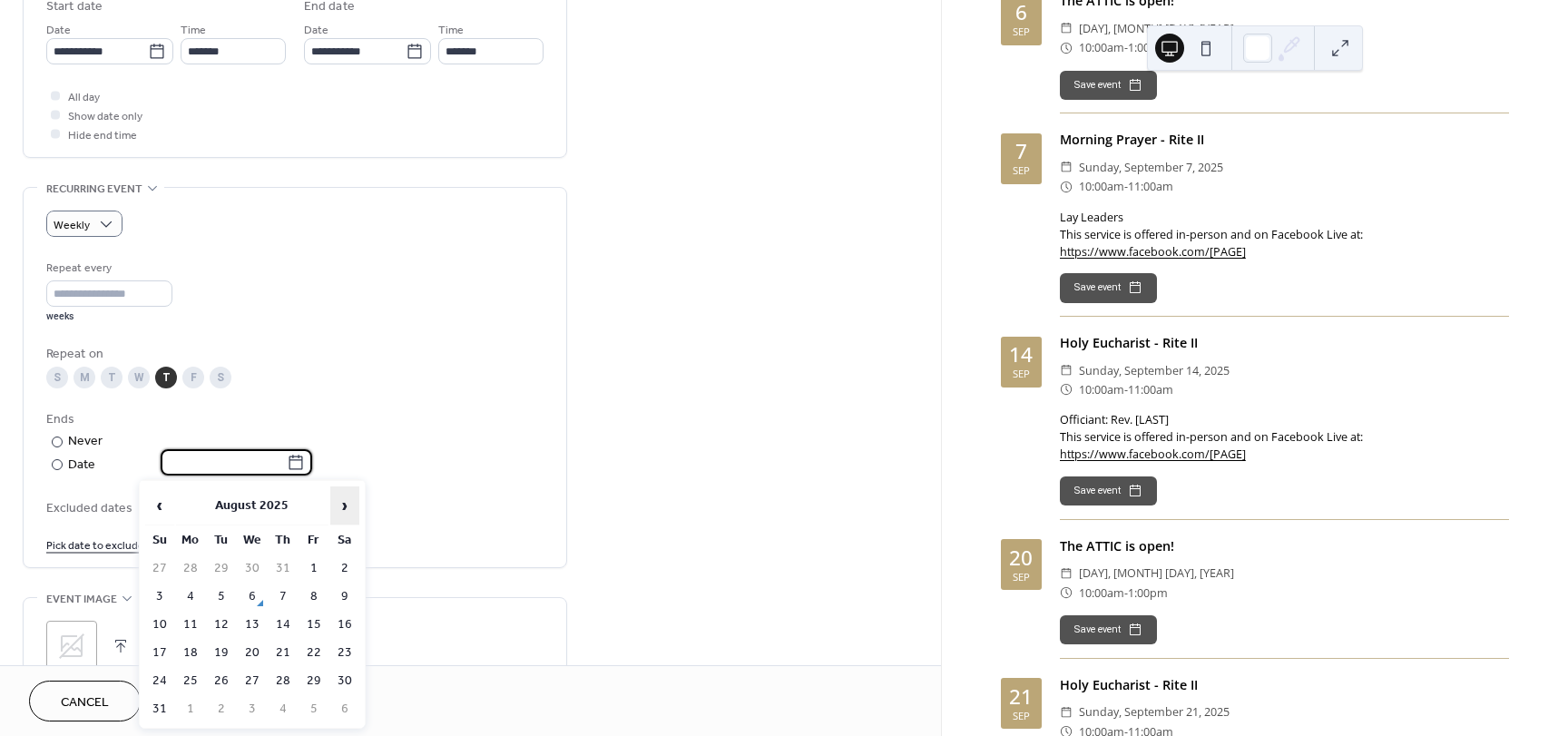 click on "›" at bounding box center (345, 505) 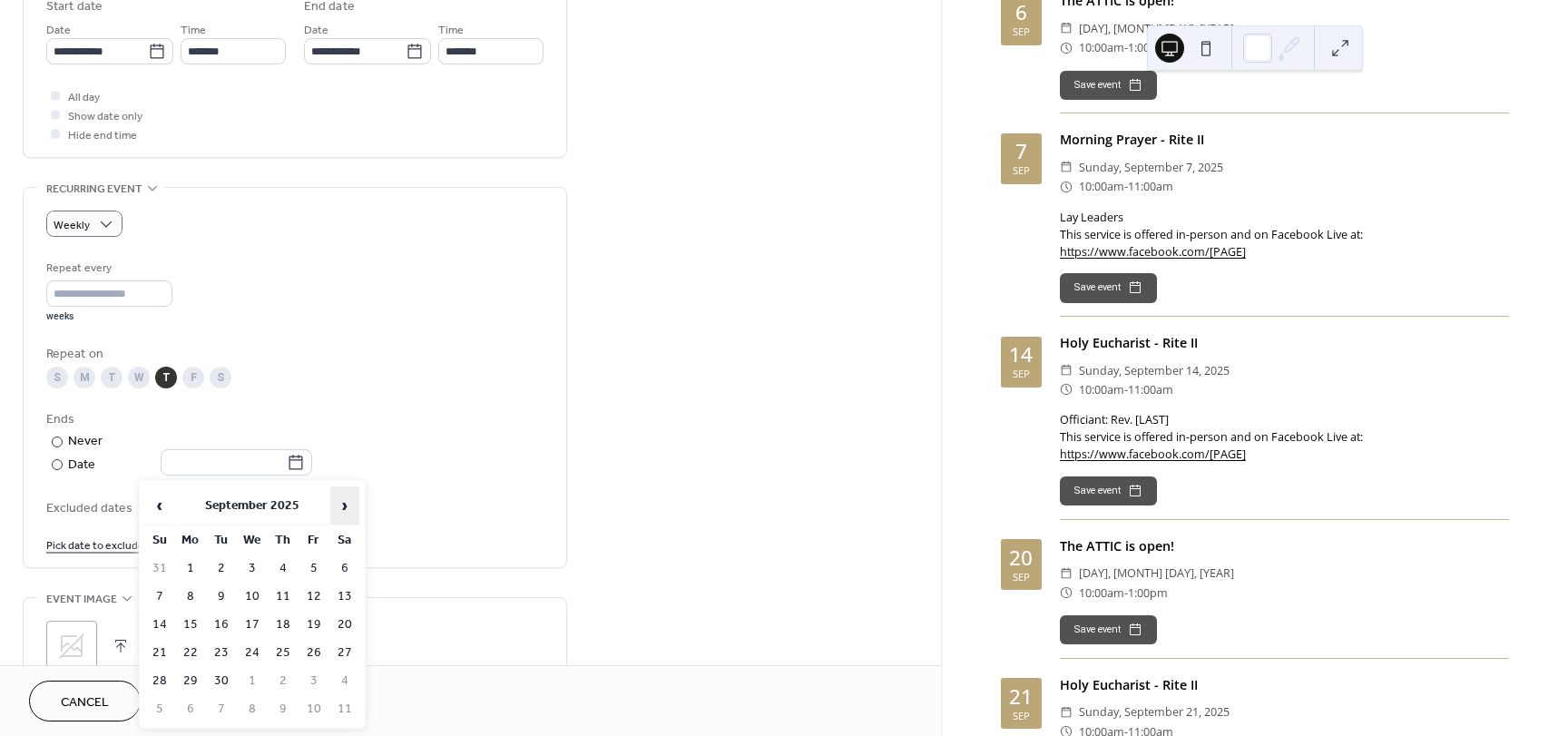 click on "›" at bounding box center (345, 505) 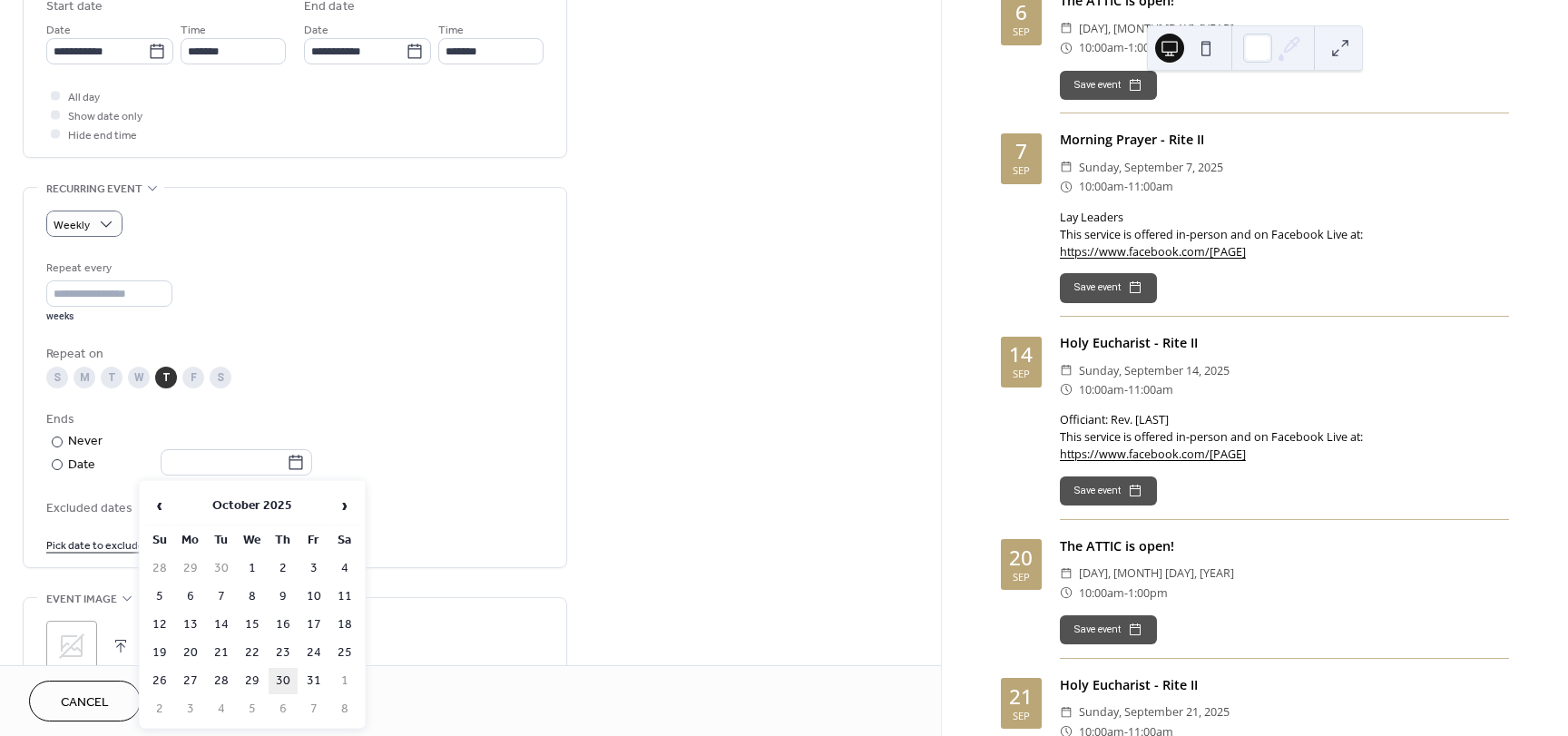 click on "30" at bounding box center [283, 681] 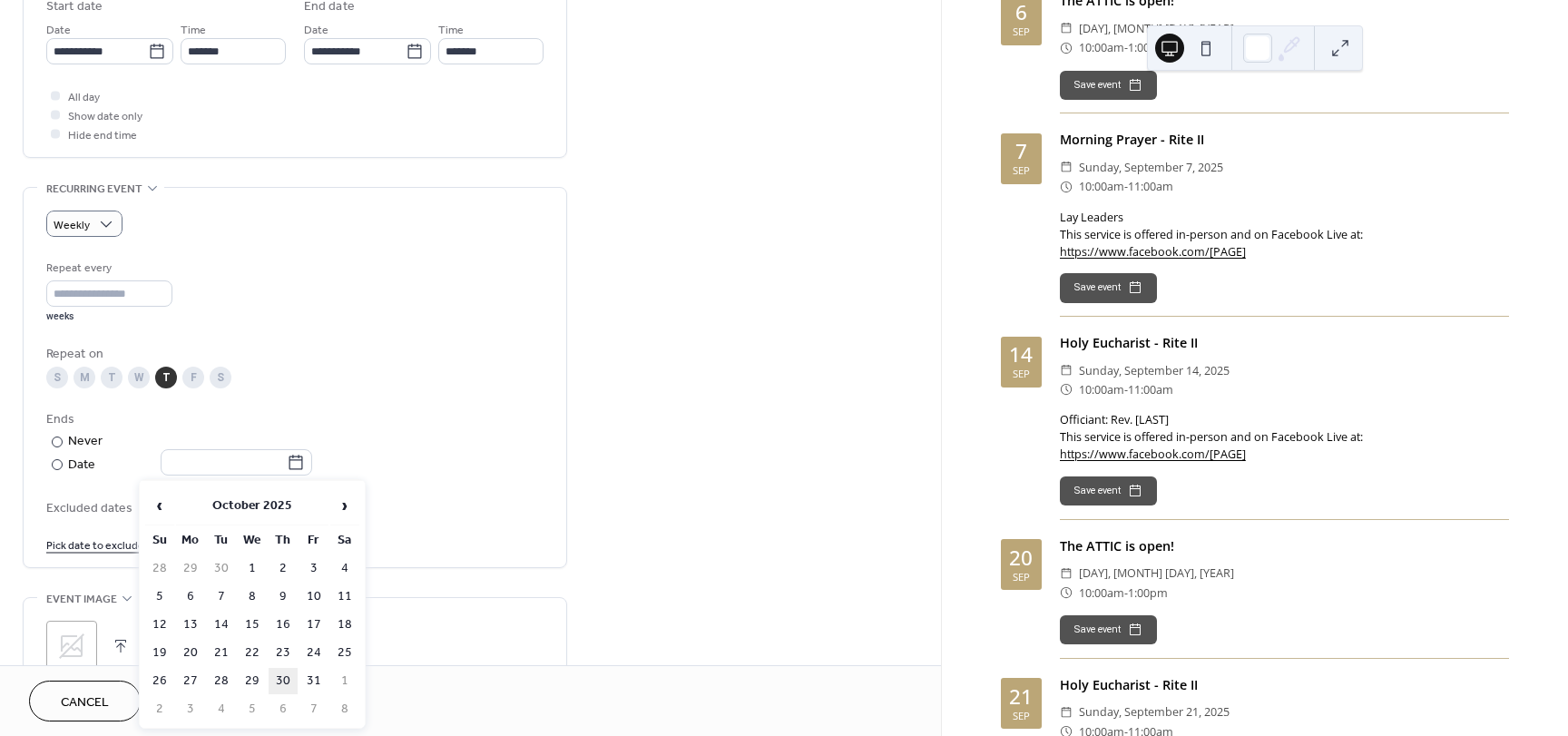 type on "**********" 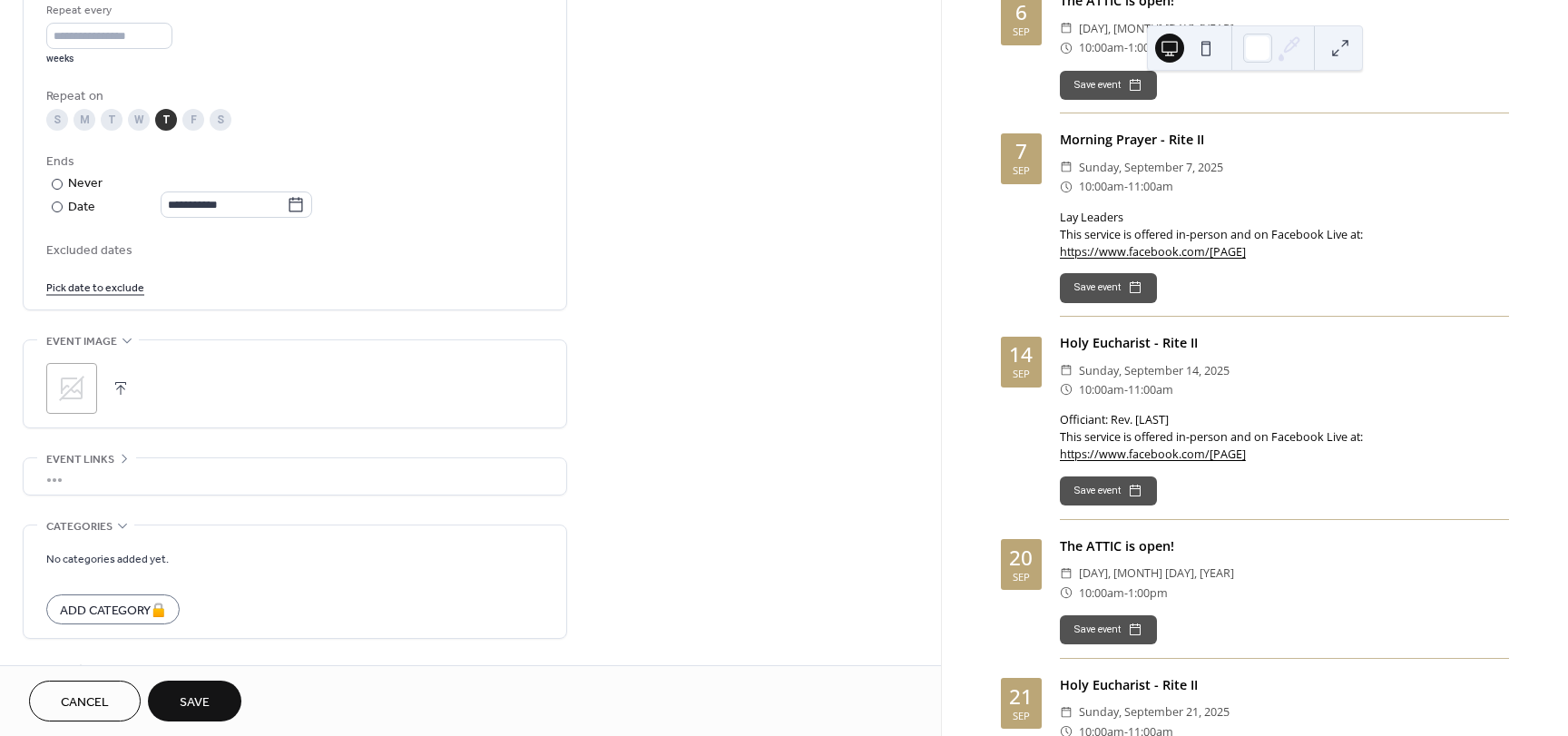 scroll, scrollTop: 934, scrollLeft: 0, axis: vertical 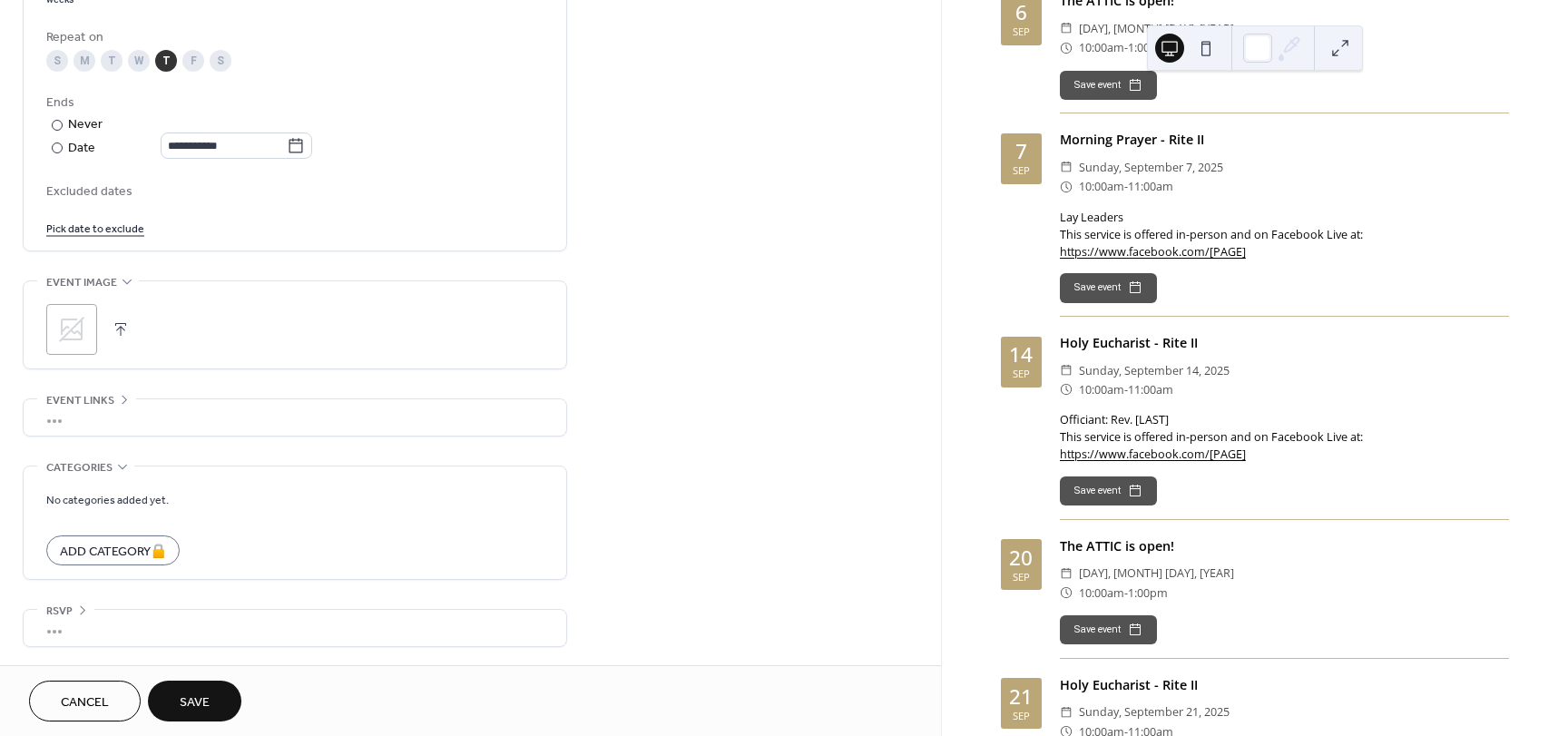 click on "Save" at bounding box center (194, 701) 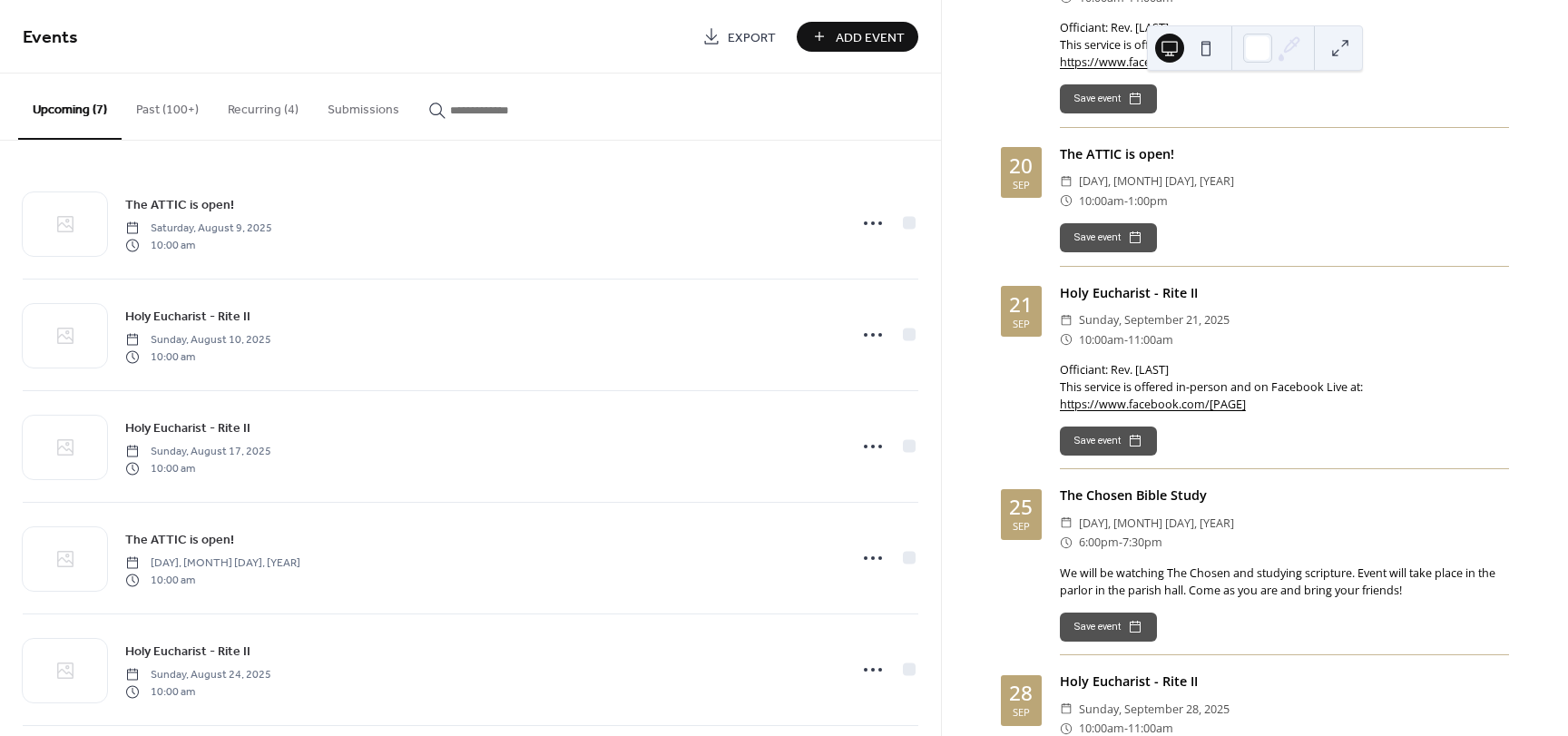 scroll, scrollTop: 1543, scrollLeft: 0, axis: vertical 